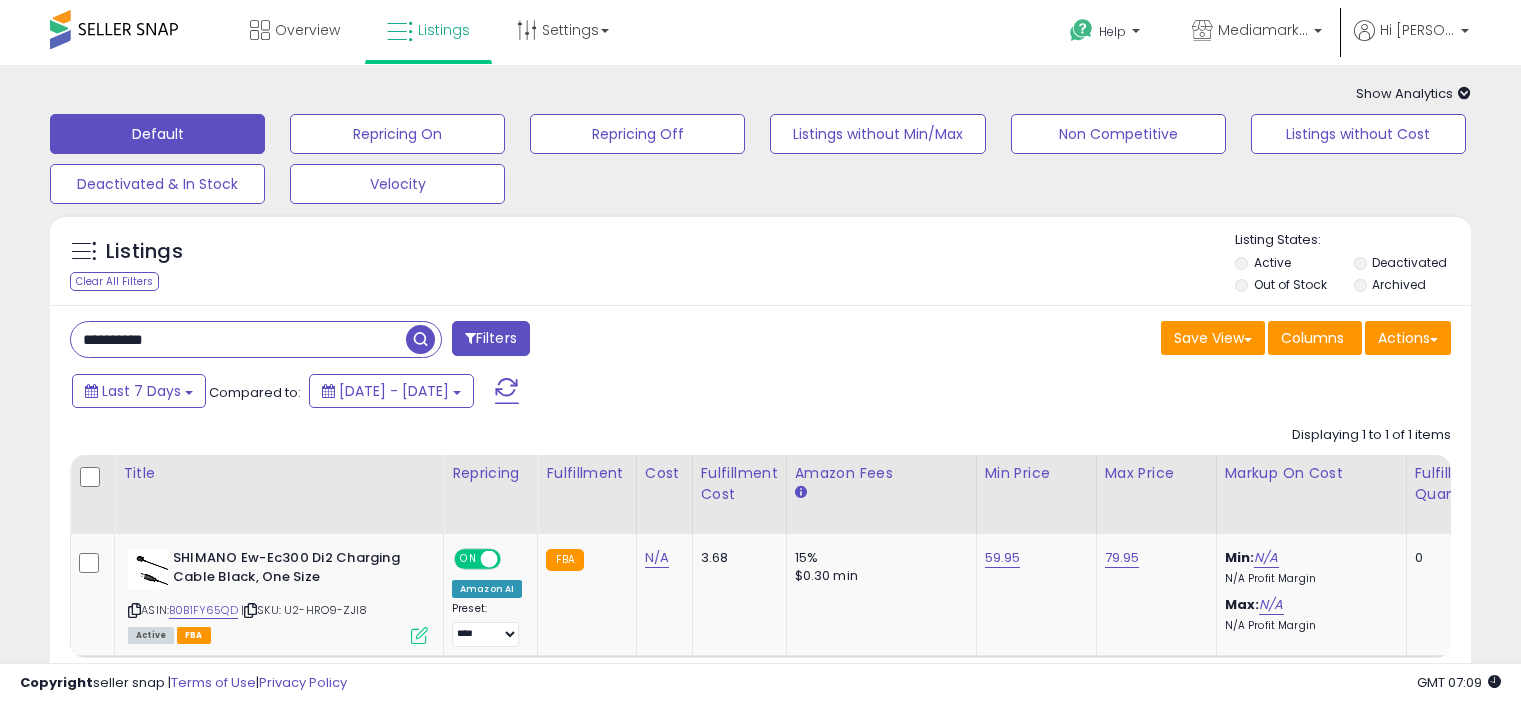 scroll, scrollTop: 0, scrollLeft: 0, axis: both 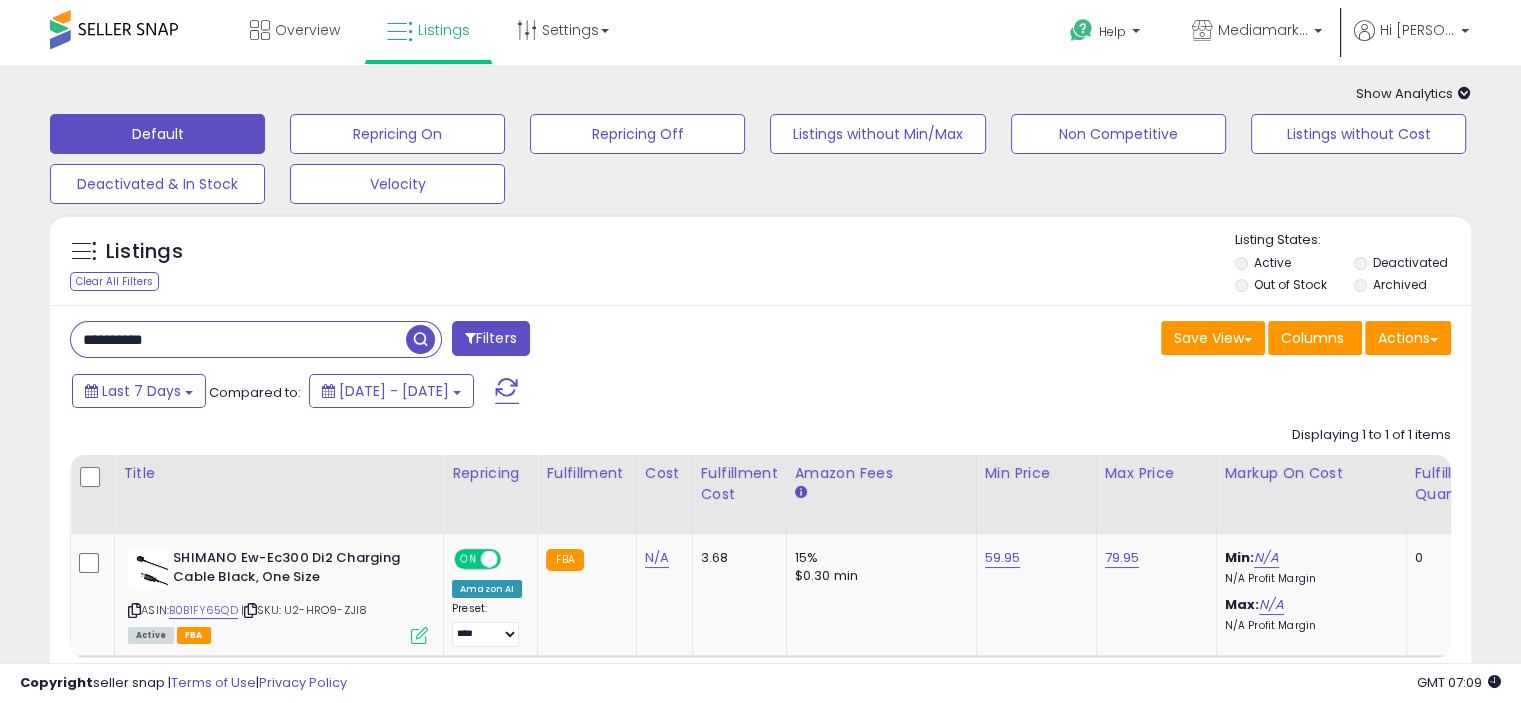 click on "**********" at bounding box center [238, 339] 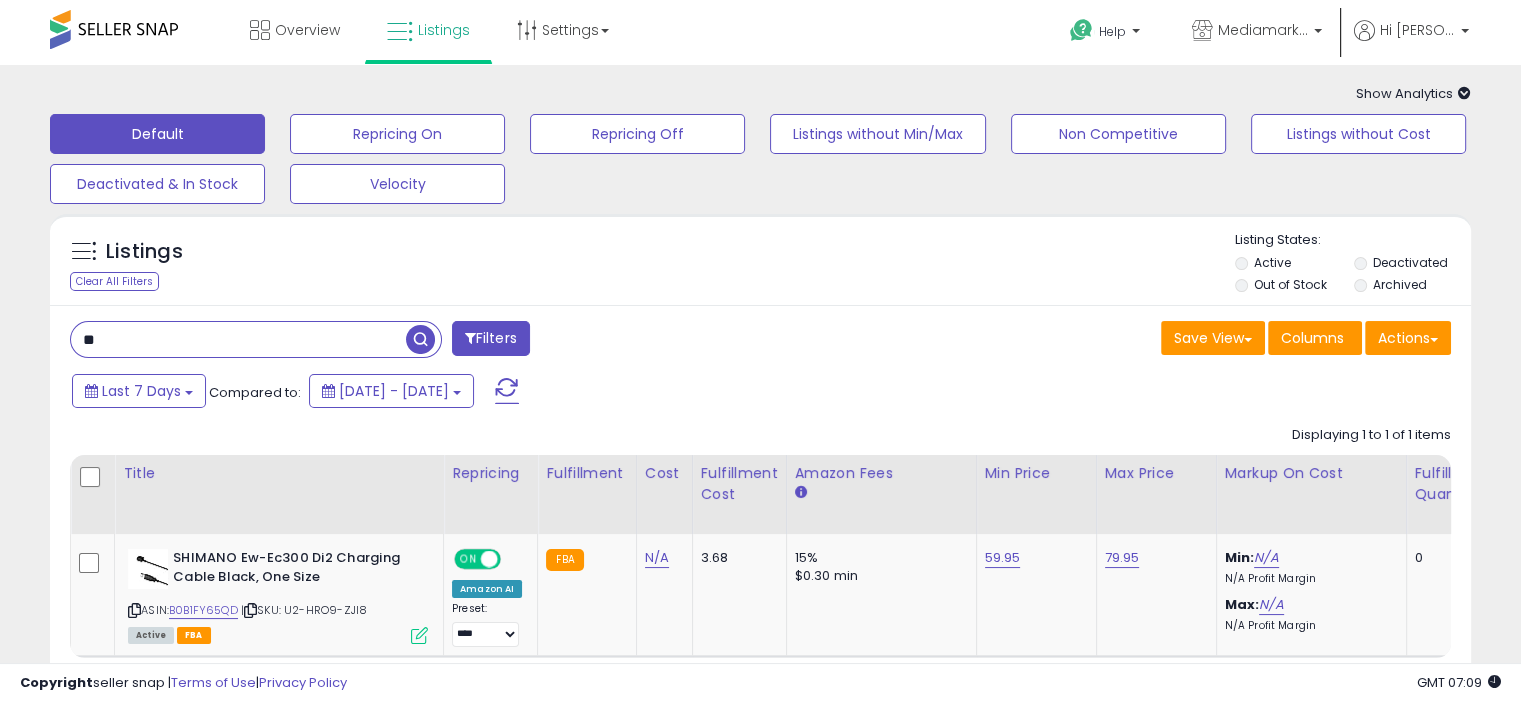type on "*" 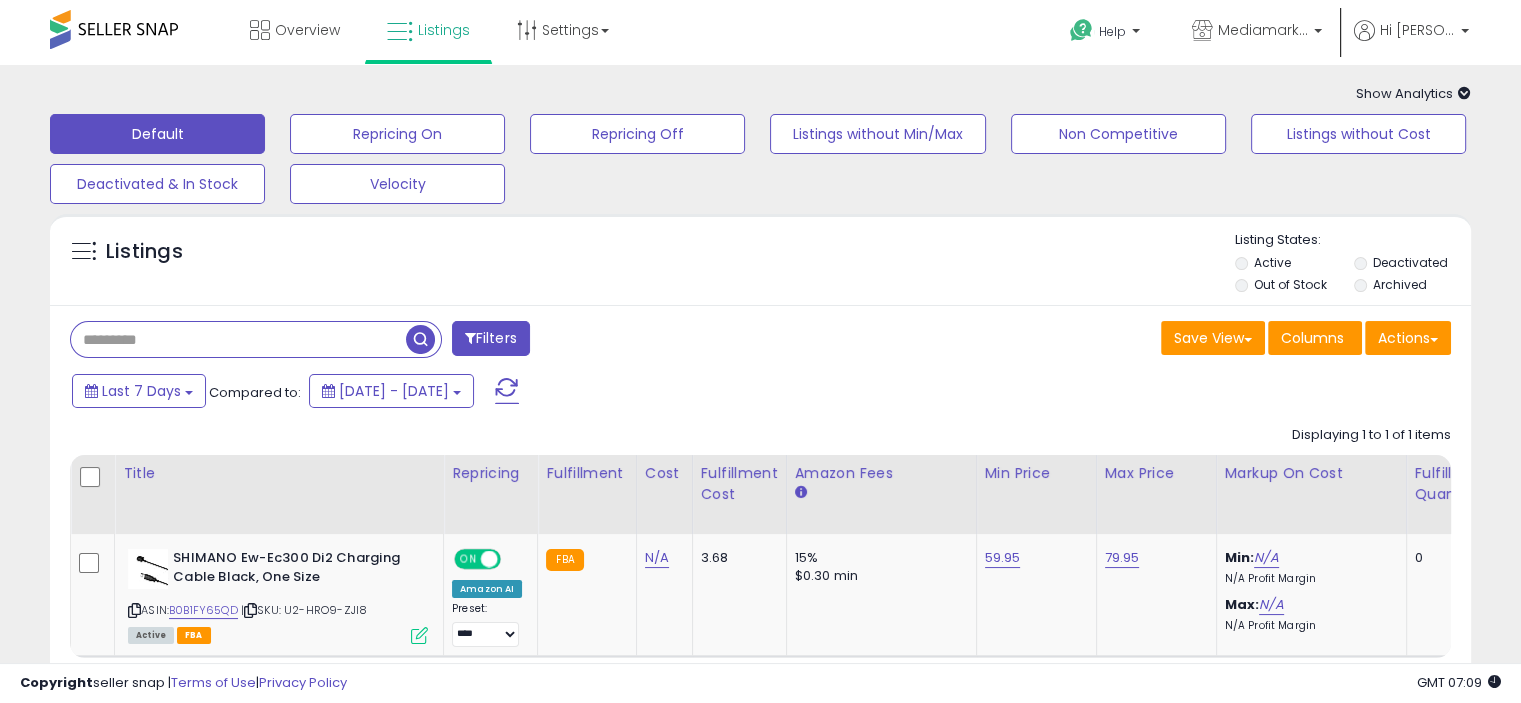type 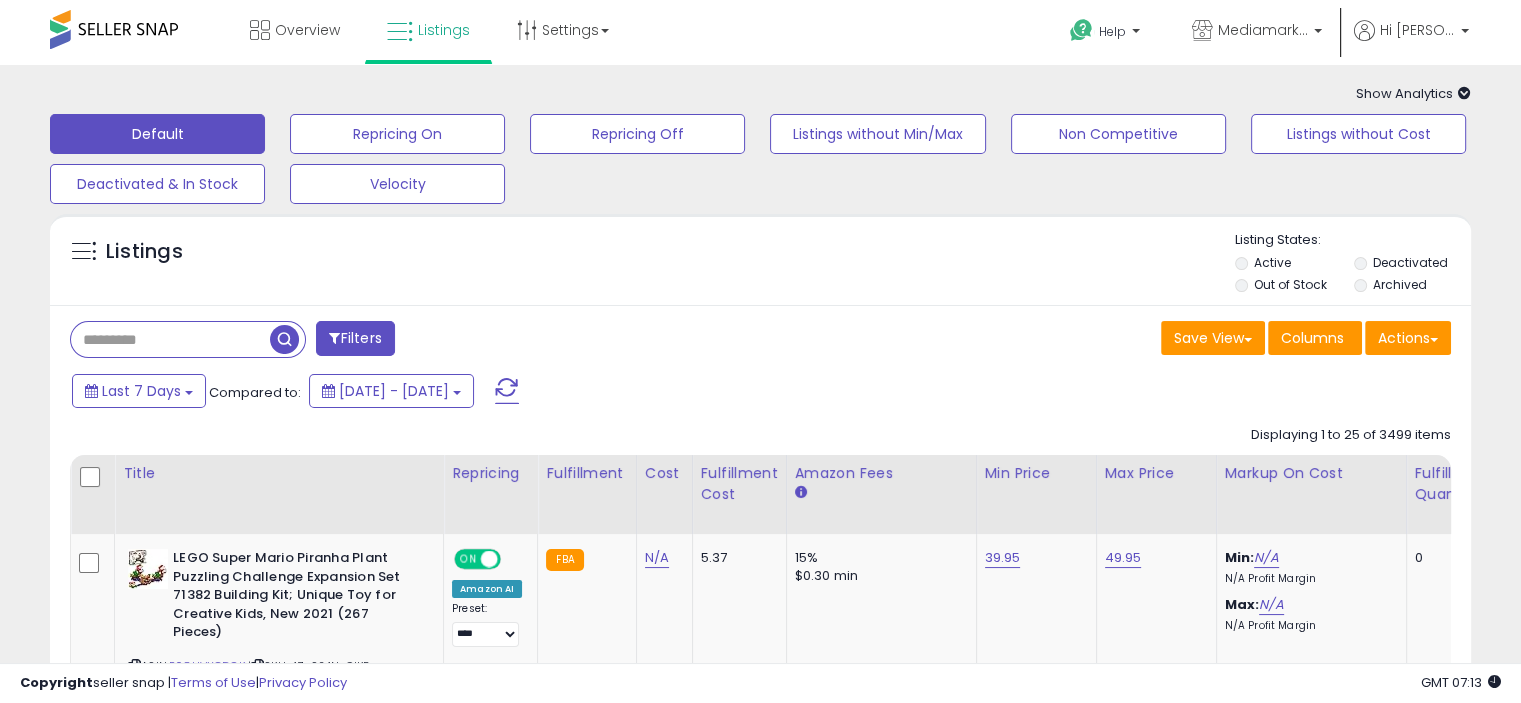 click on "Filters" at bounding box center (355, 338) 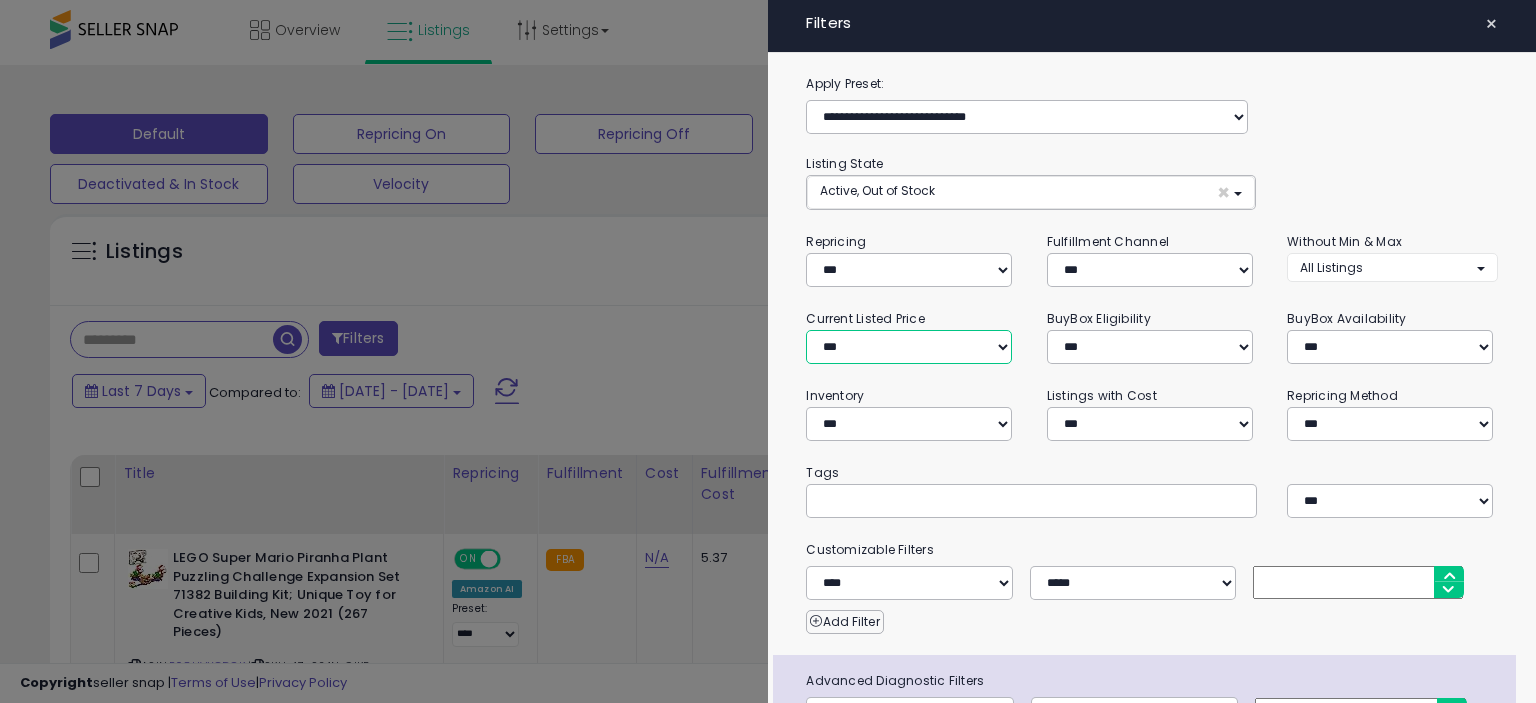 click on "**********" at bounding box center (909, 347) 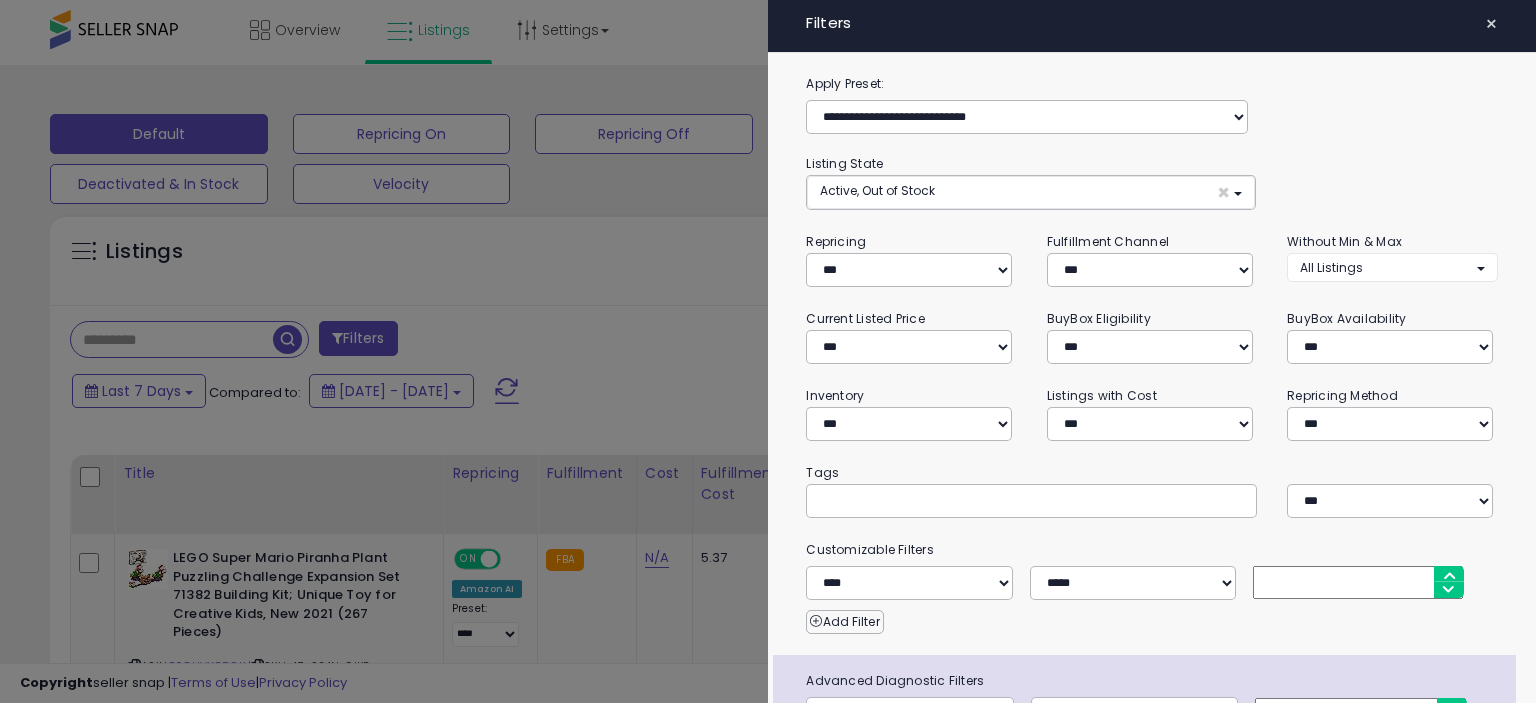 click on "**********" at bounding box center (911, 336) 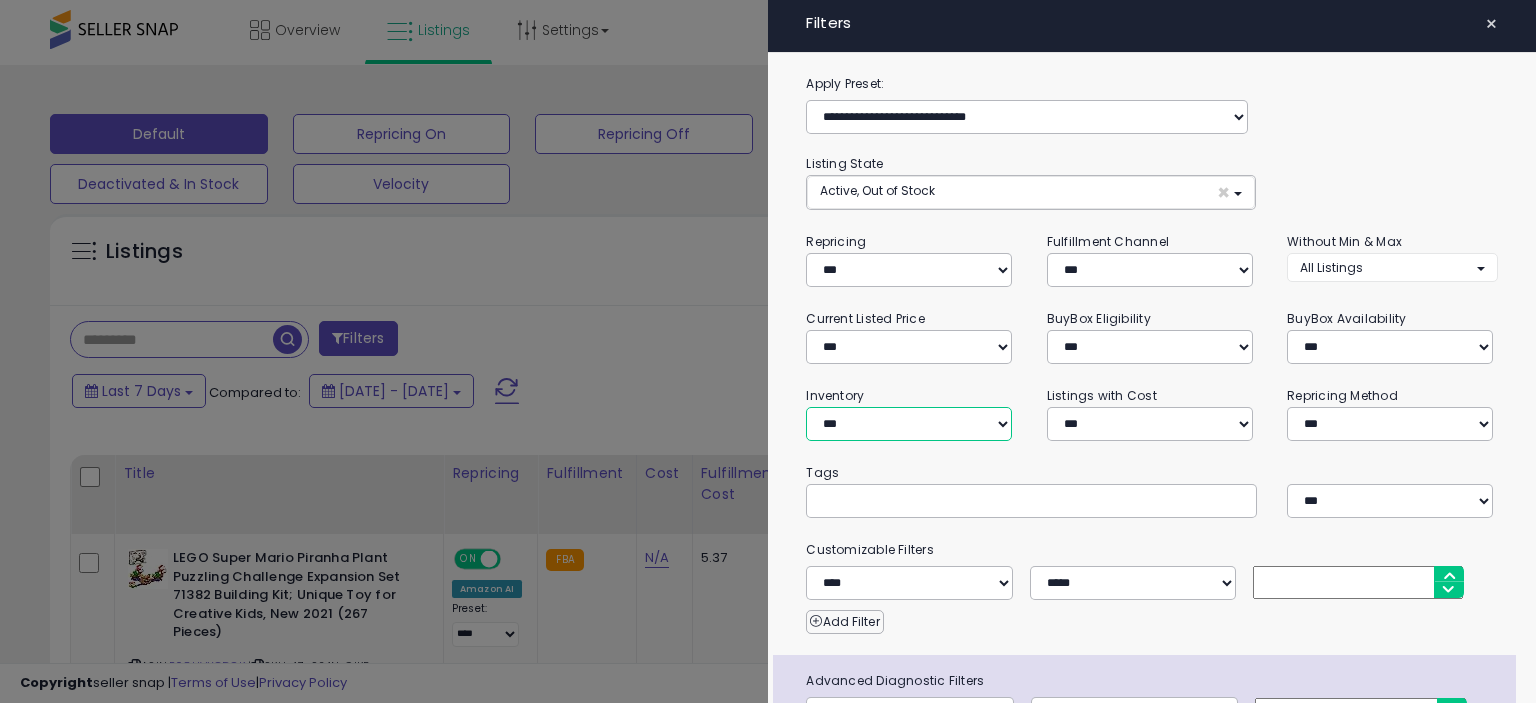 click on "**********" at bounding box center [909, 424] 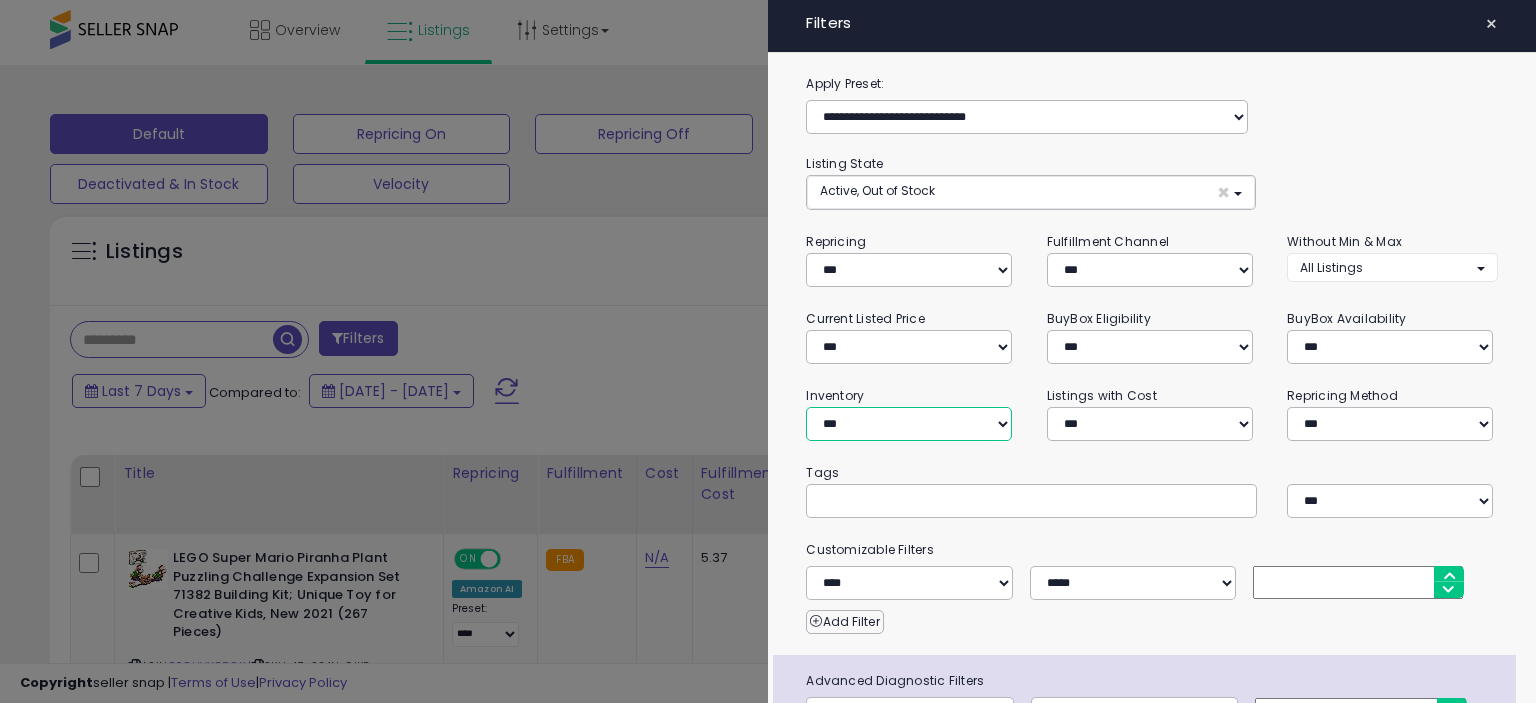 select on "**********" 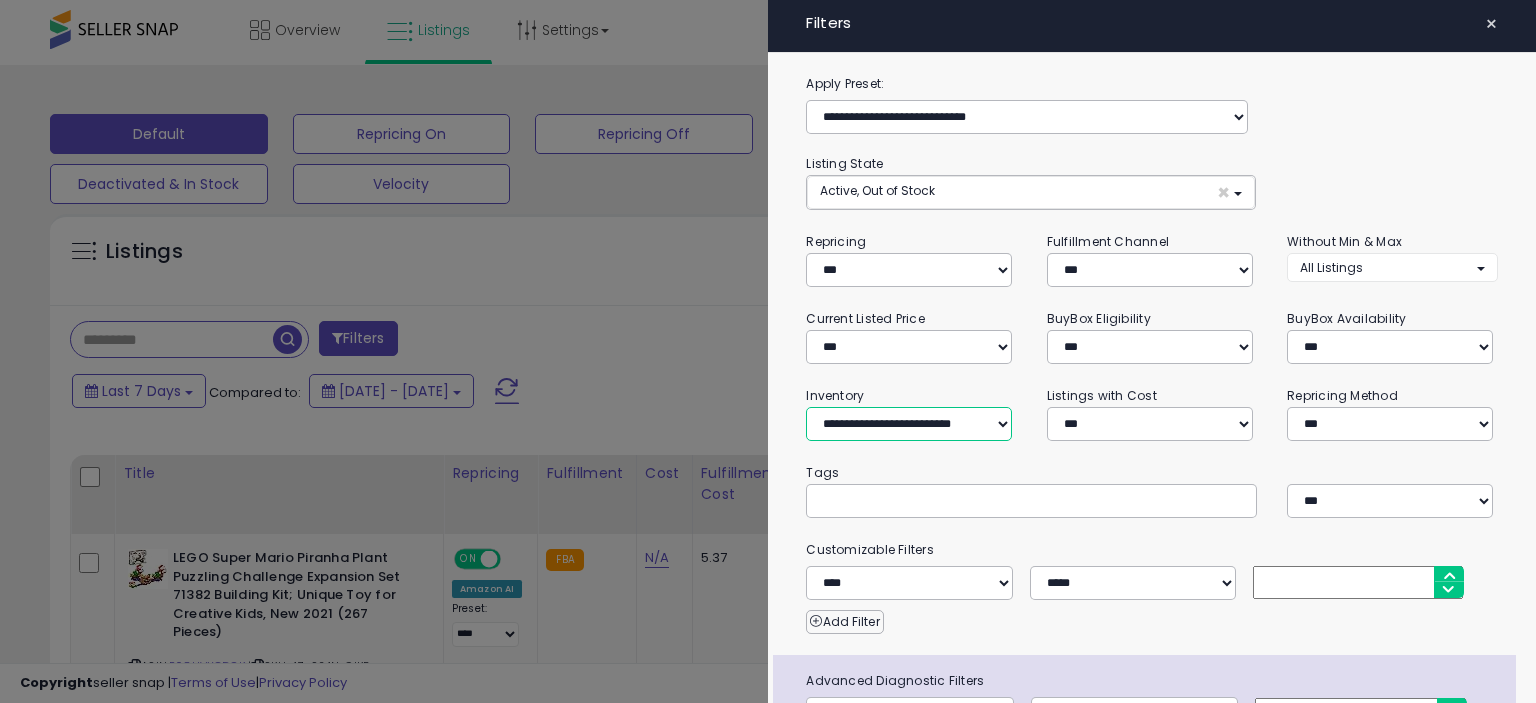 click on "**********" at bounding box center (909, 424) 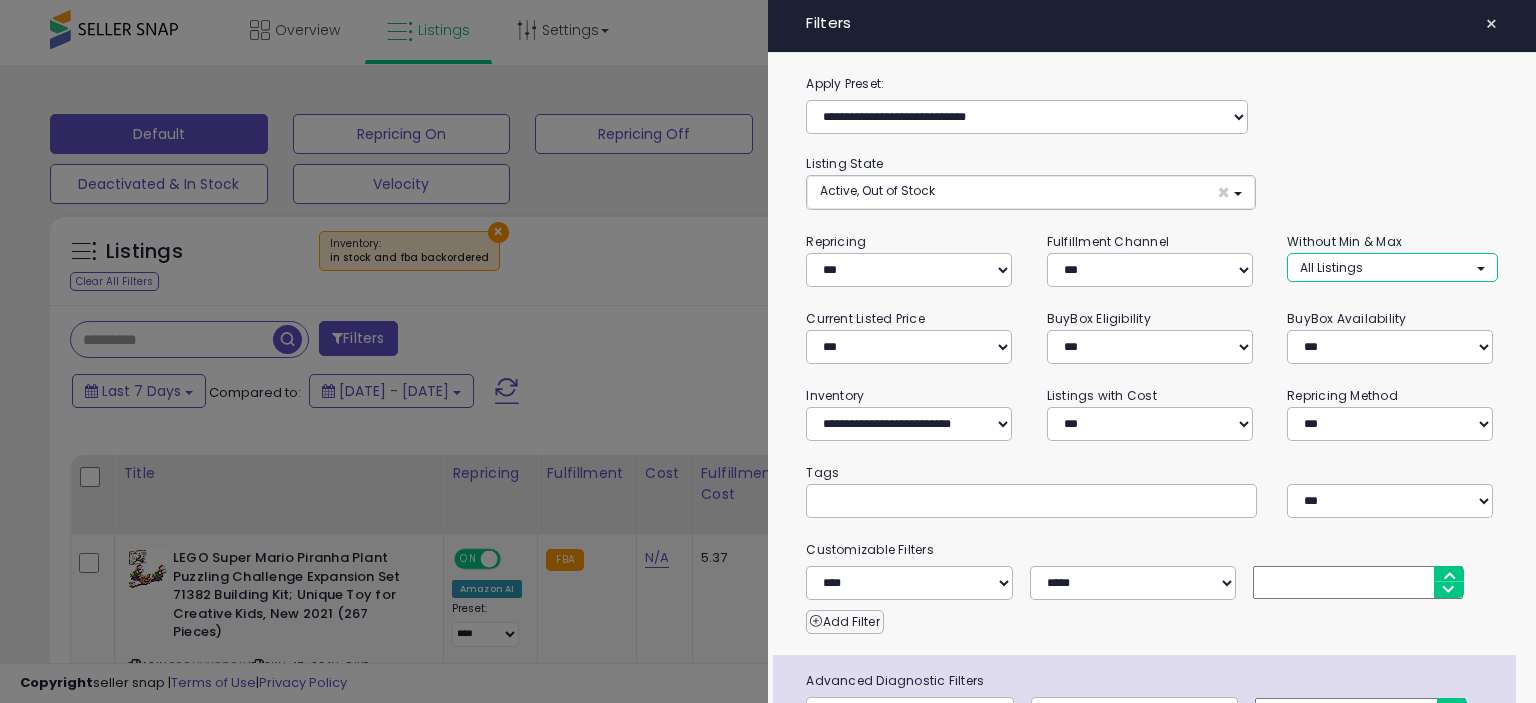 click on "All Listings" at bounding box center (1392, 267) 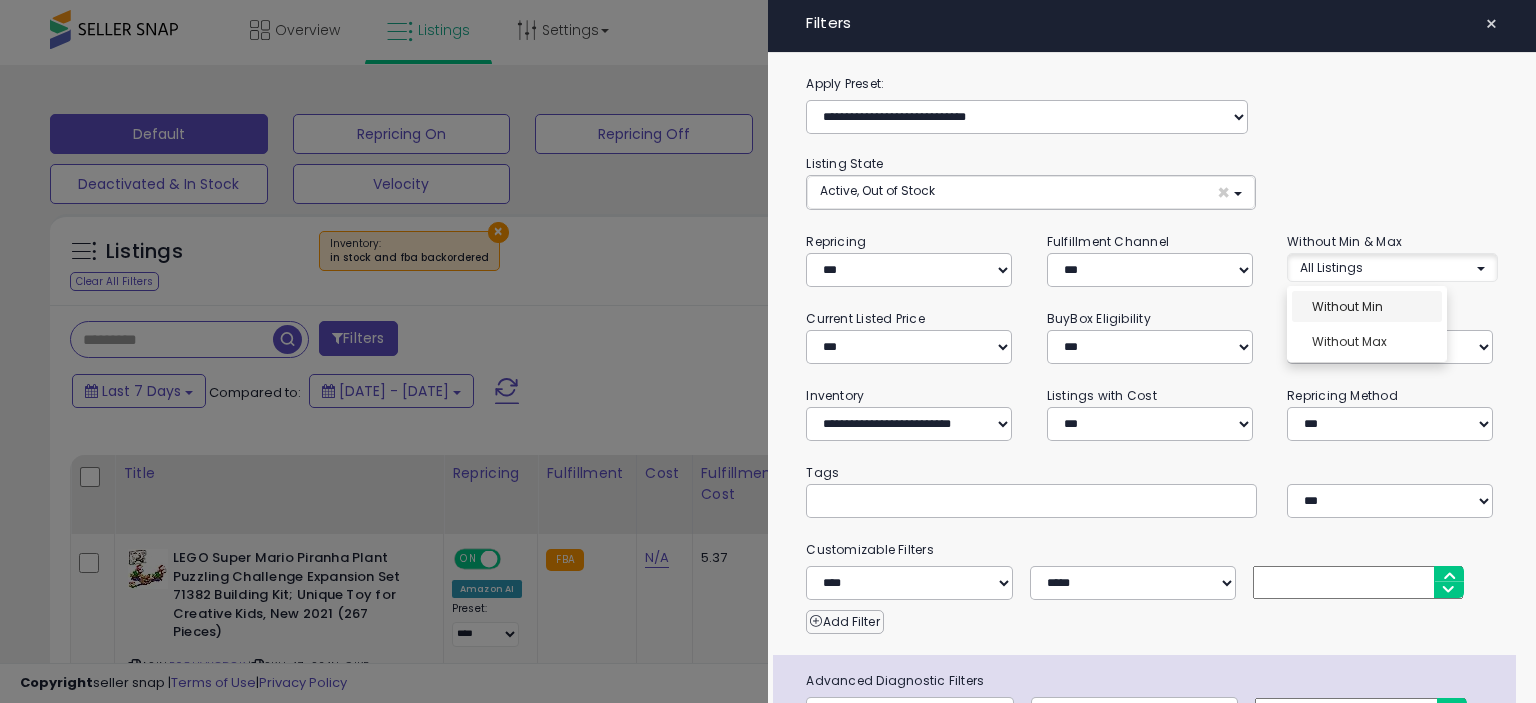select on "**********" 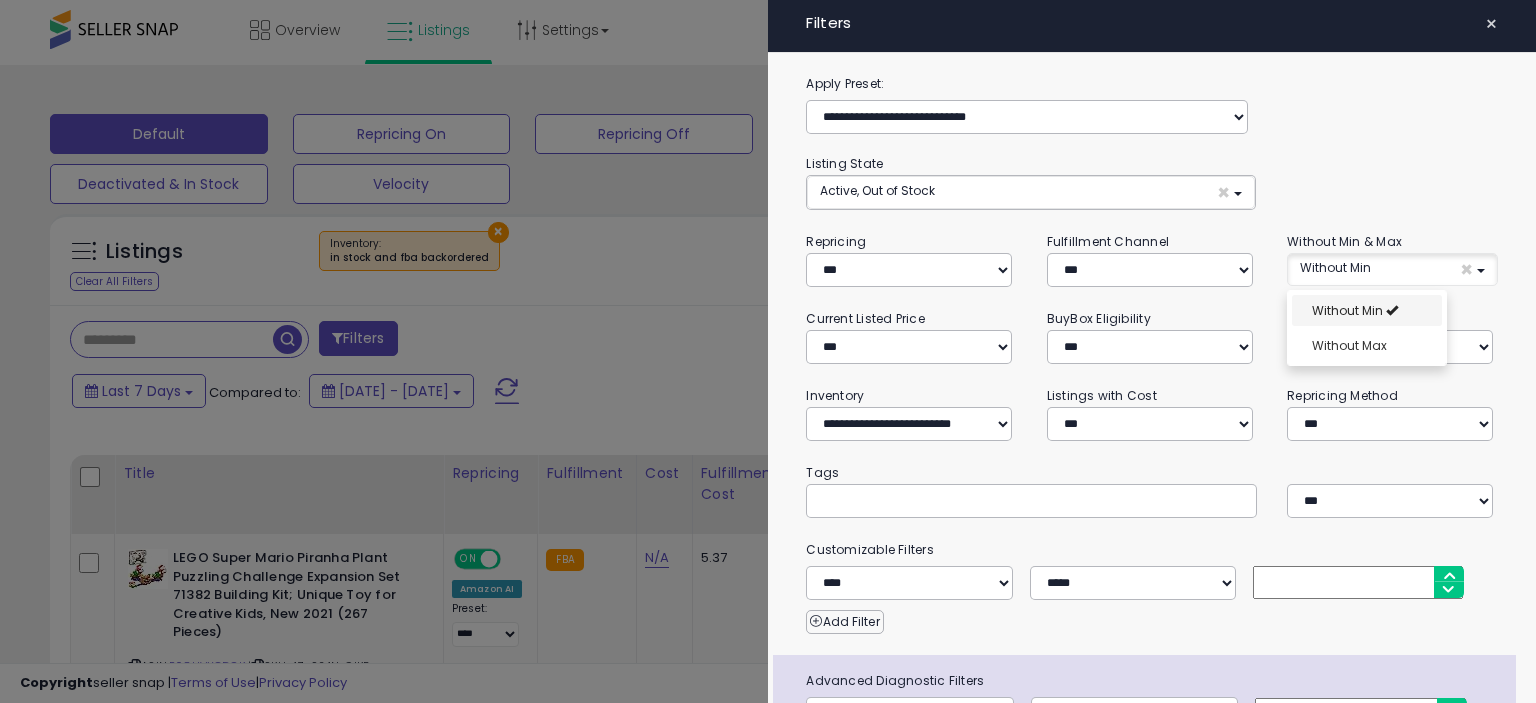click on "Without Min" at bounding box center [1367, 310] 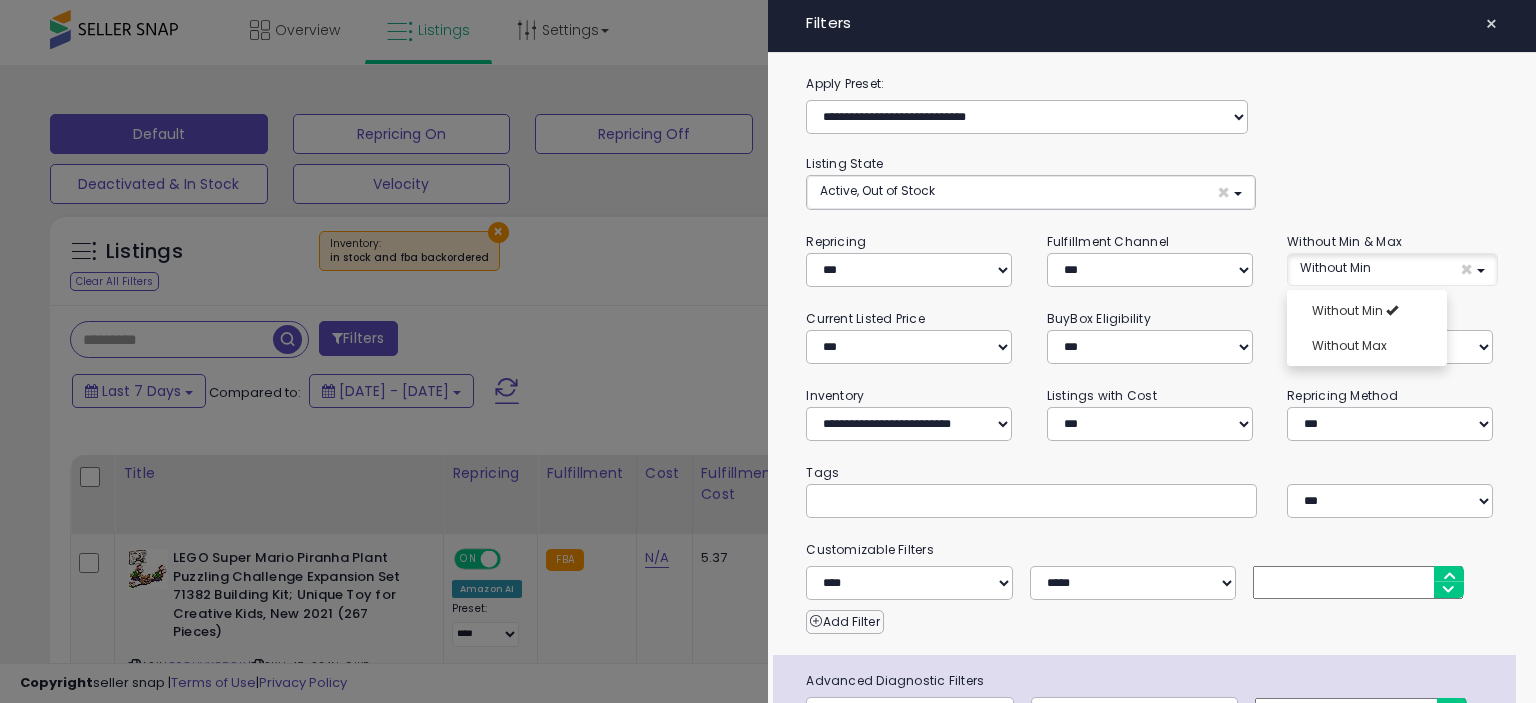 click at bounding box center (768, 351) 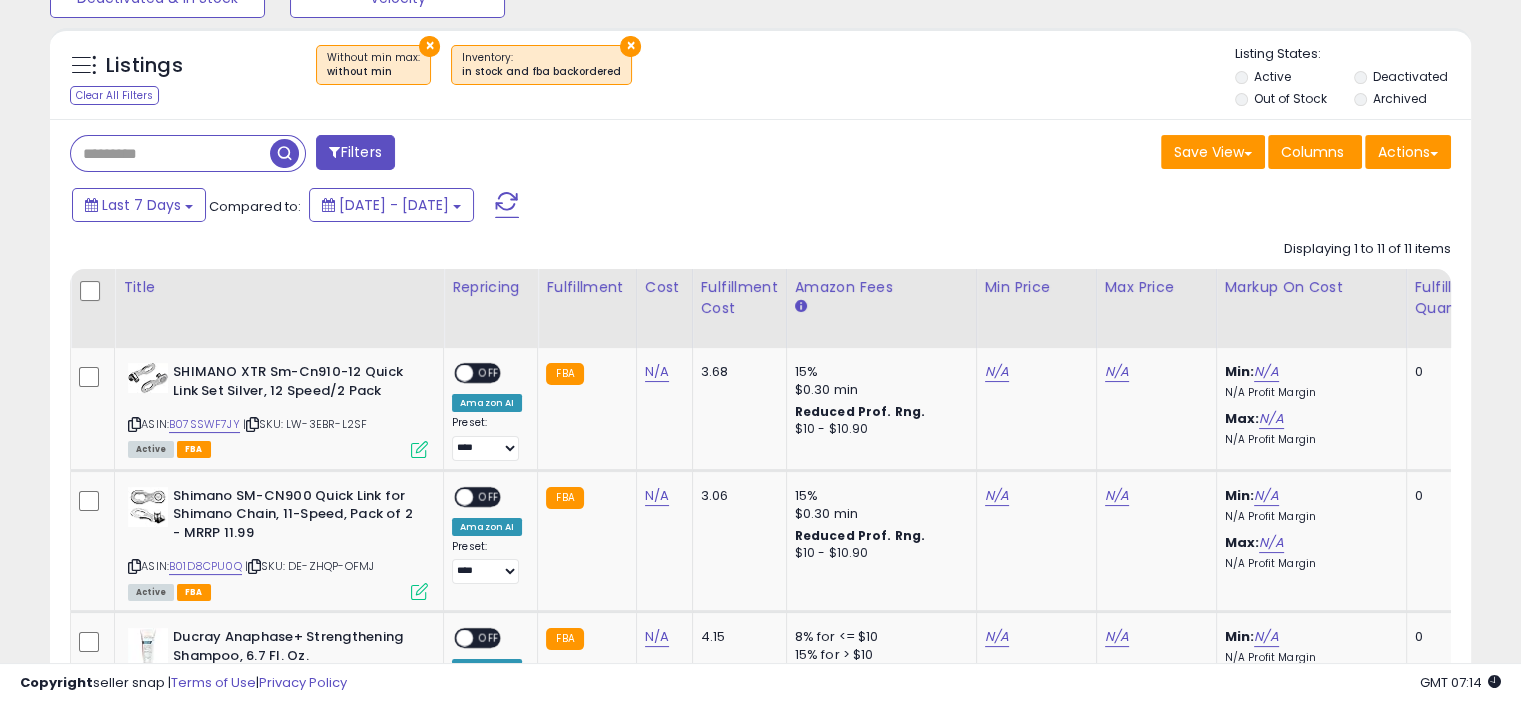 scroll, scrollTop: 200, scrollLeft: 0, axis: vertical 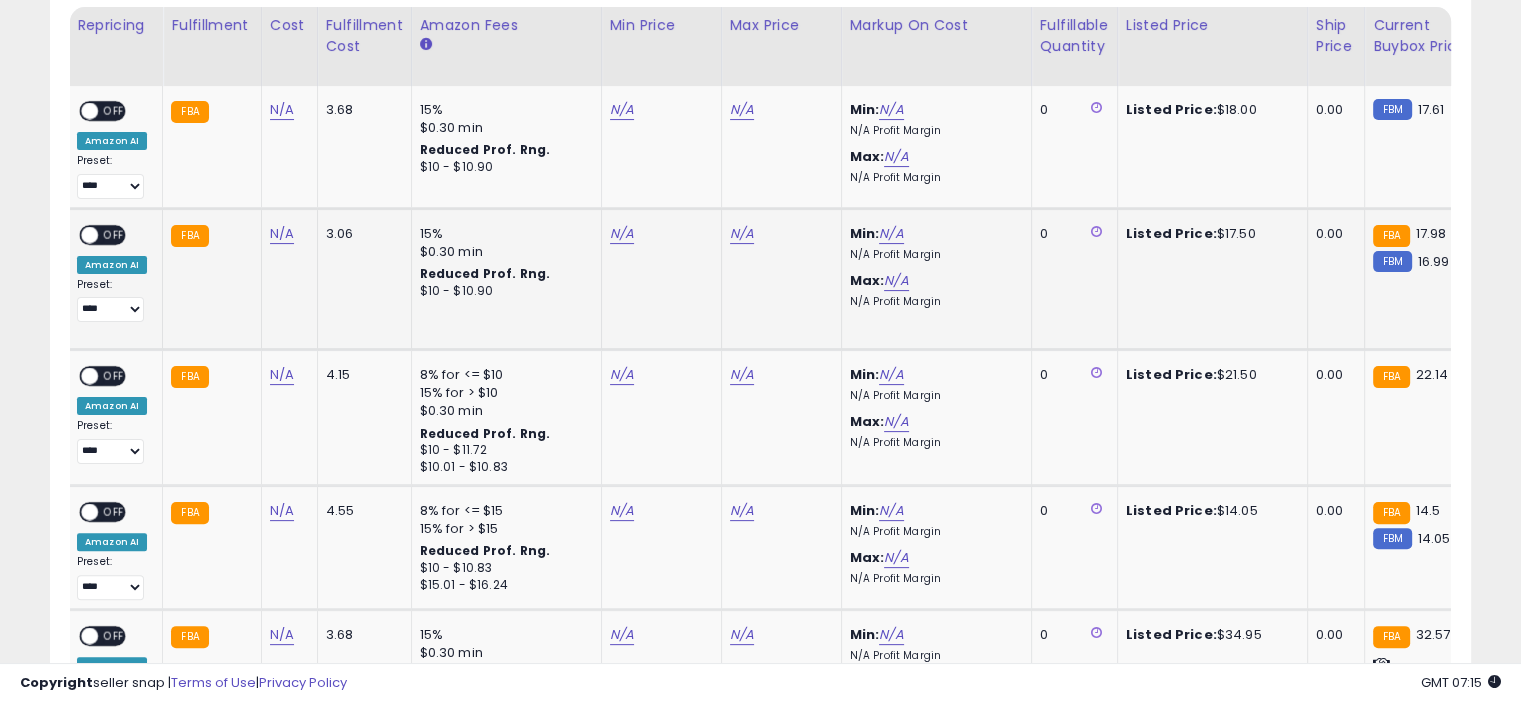click on "N/A" 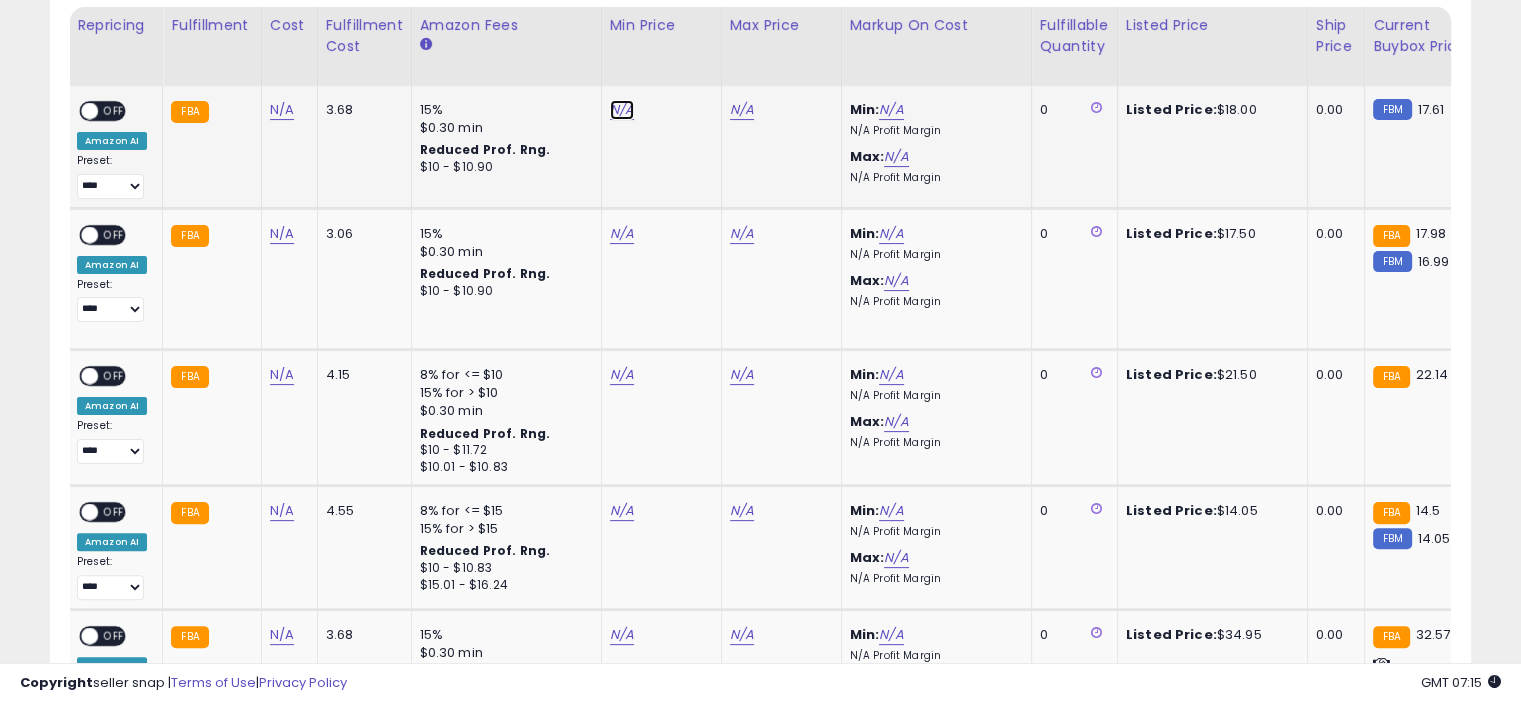 click on "N/A" at bounding box center (622, 110) 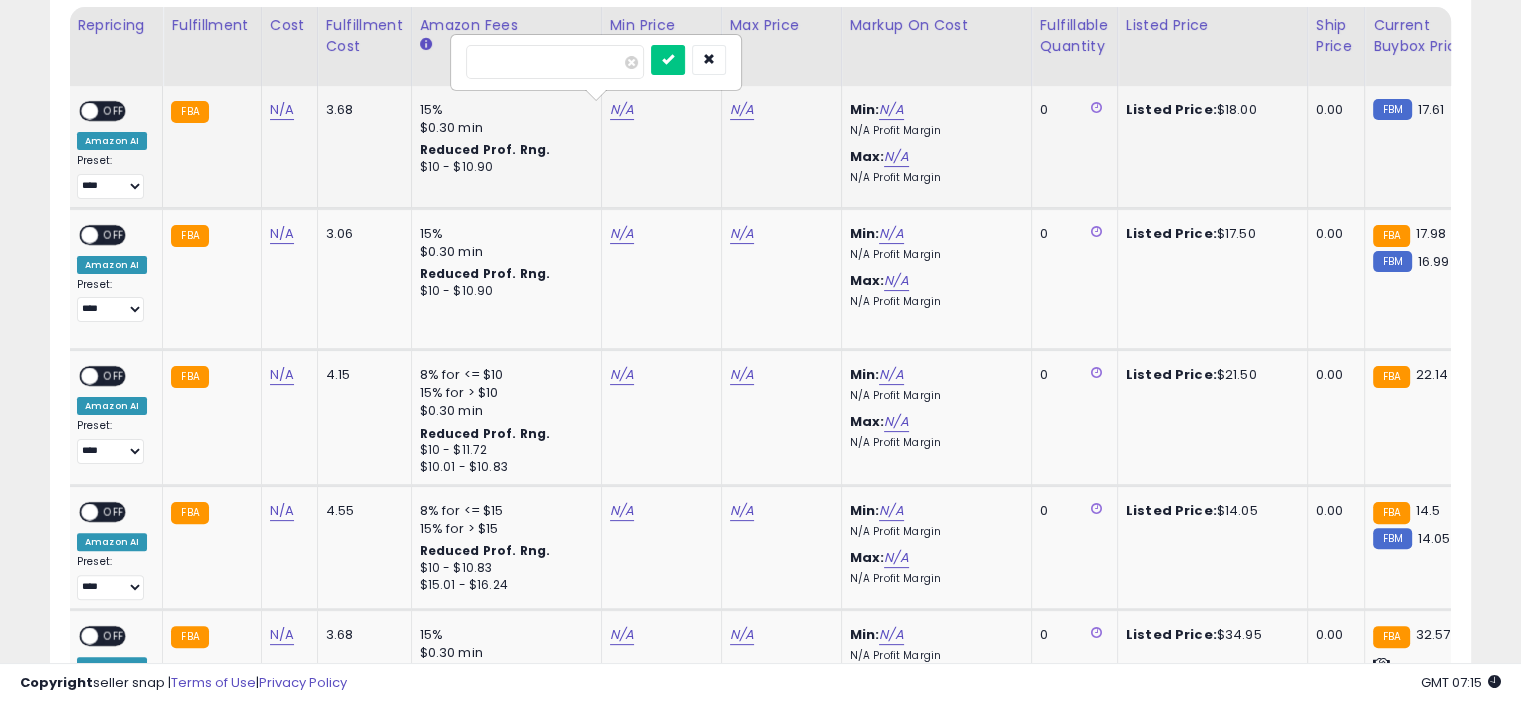 type on "*****" 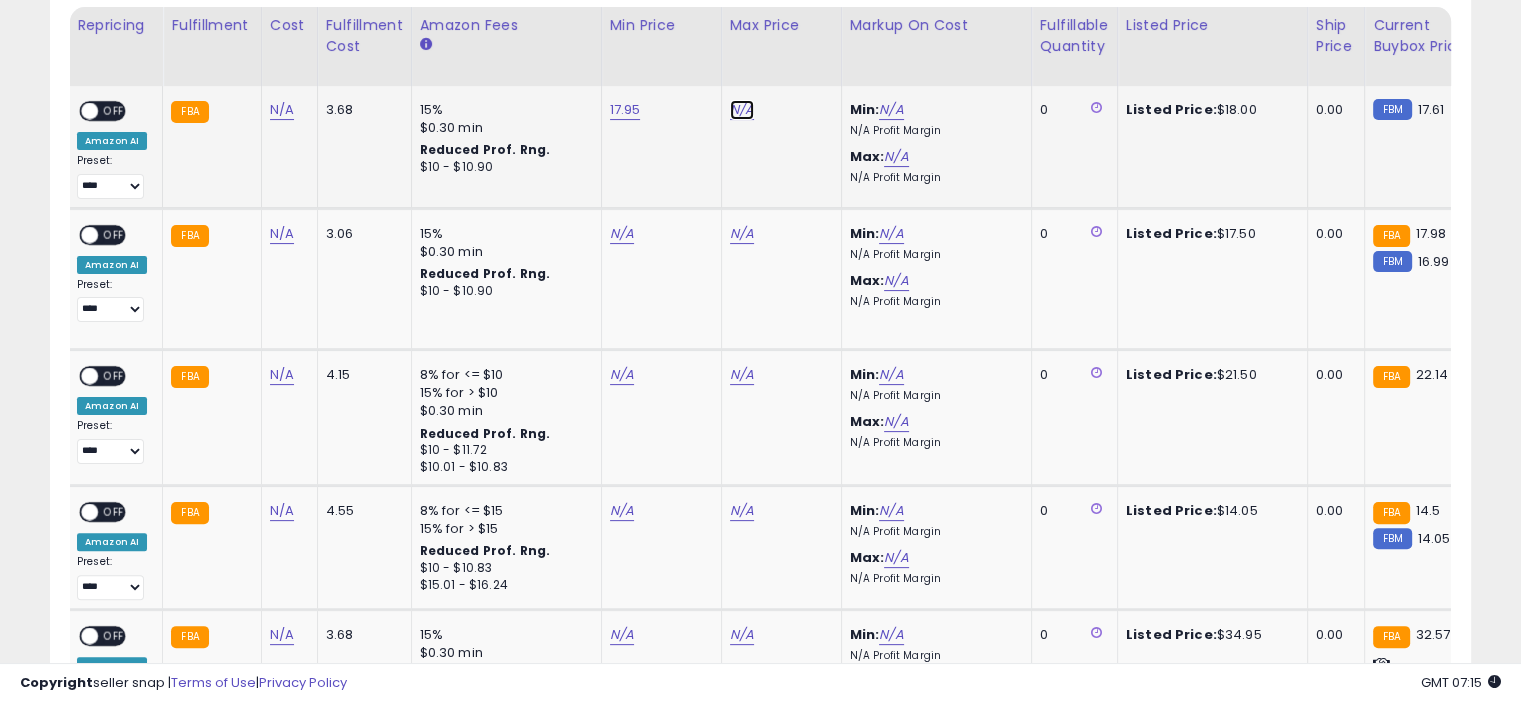 click on "N/A" at bounding box center [742, 110] 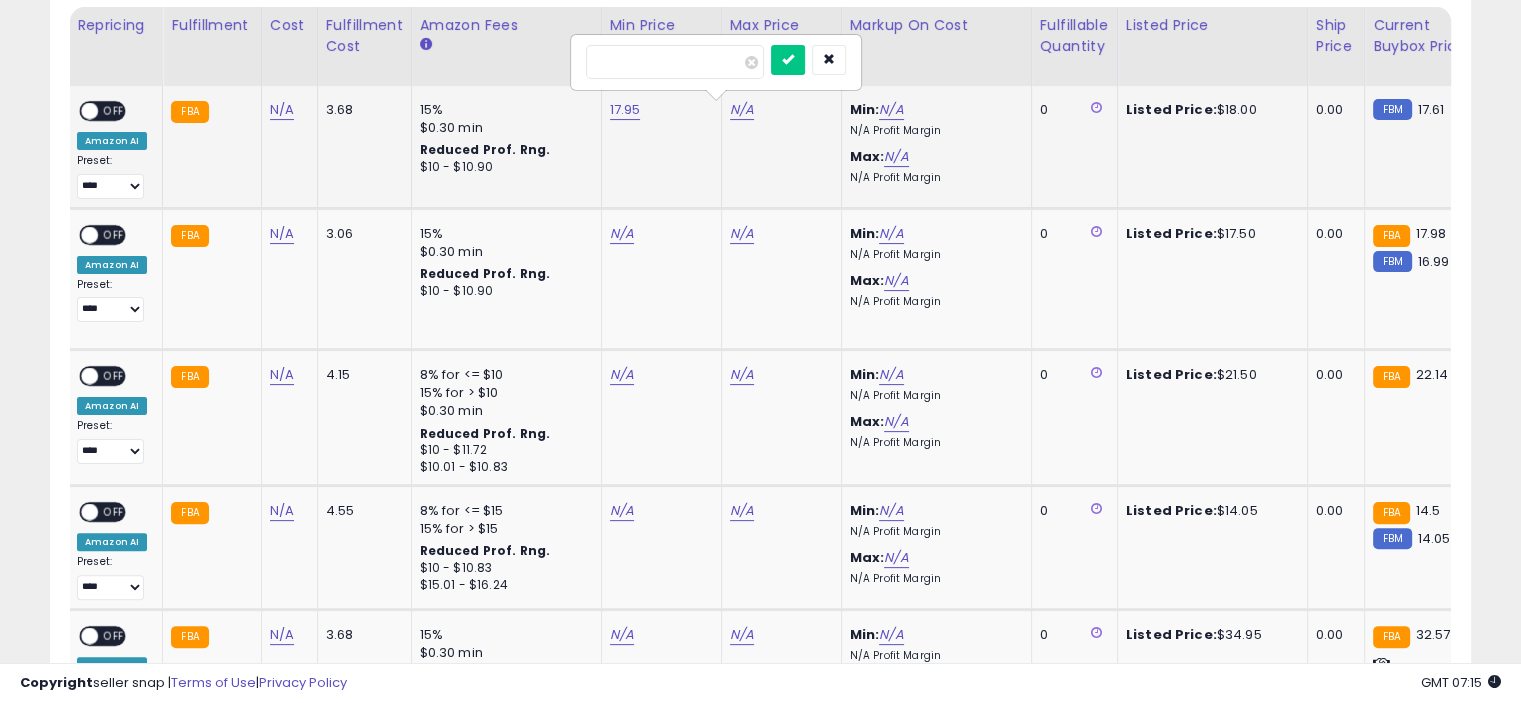 type on "*****" 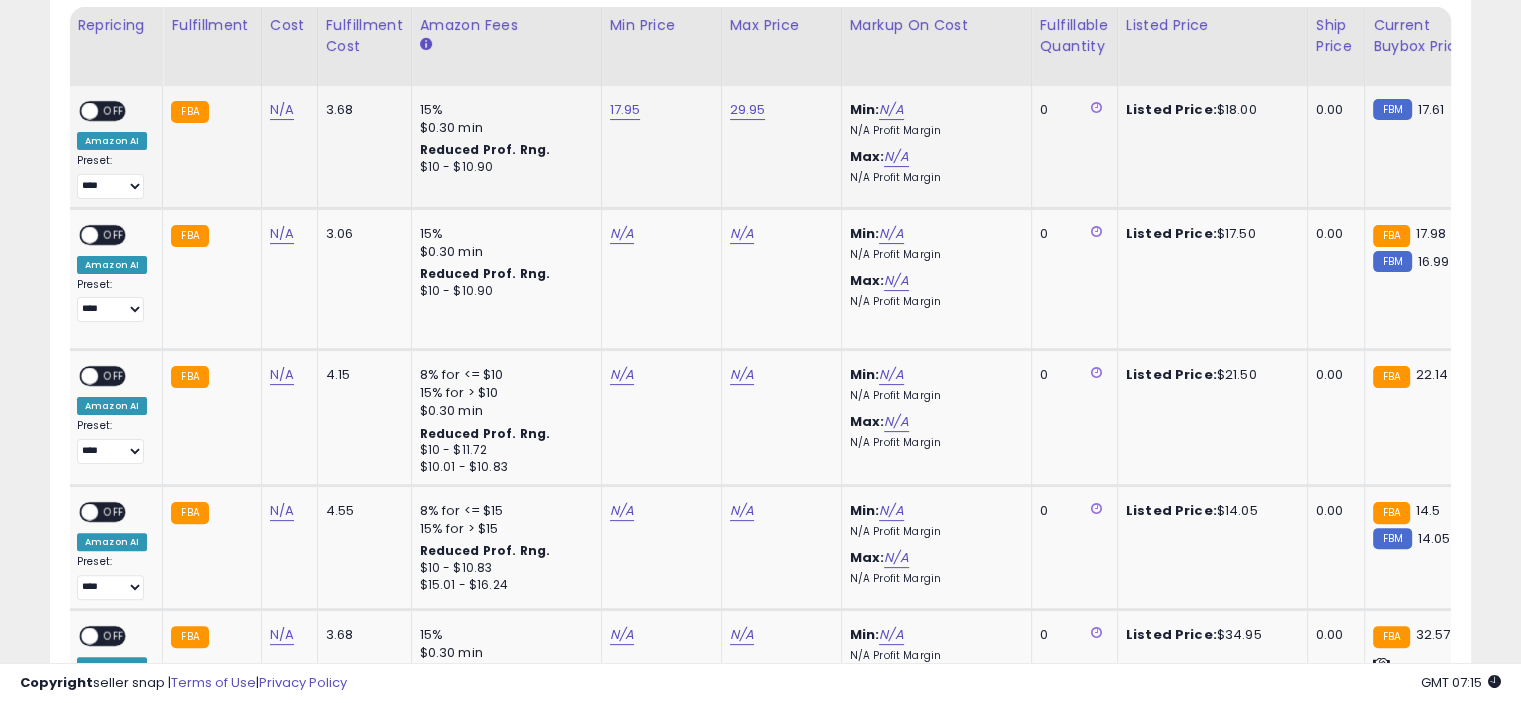 click on "ON   OFF" at bounding box center (102, 110) 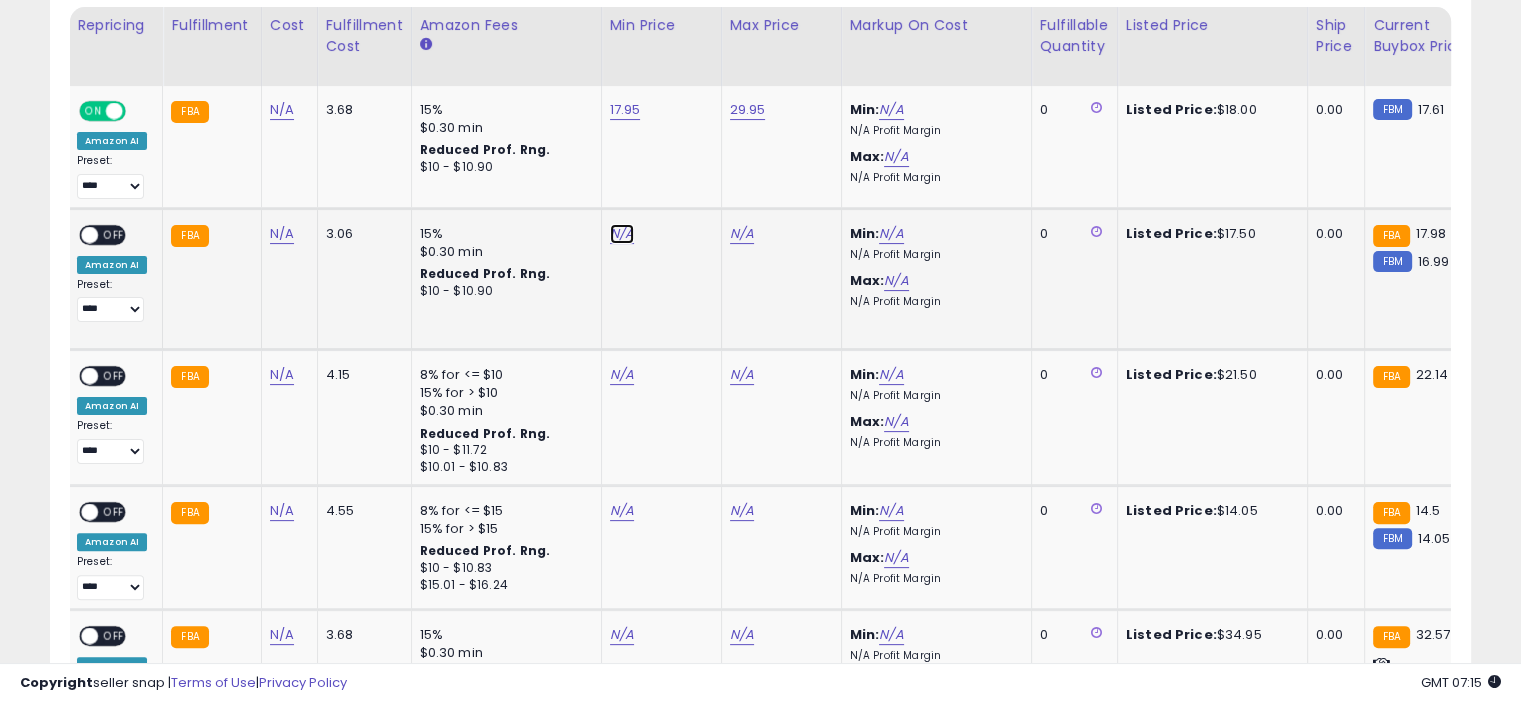 click on "N/A" at bounding box center (622, 234) 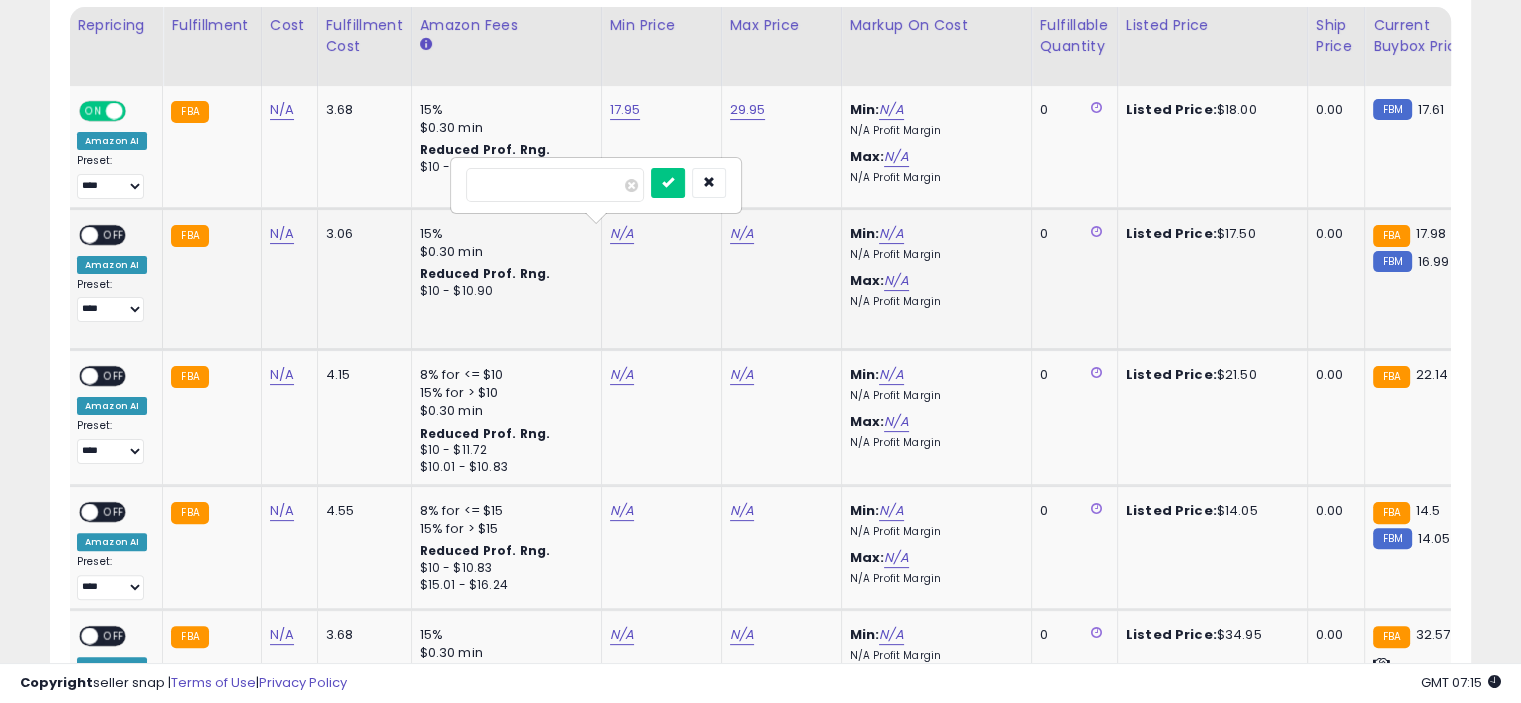 type on "*****" 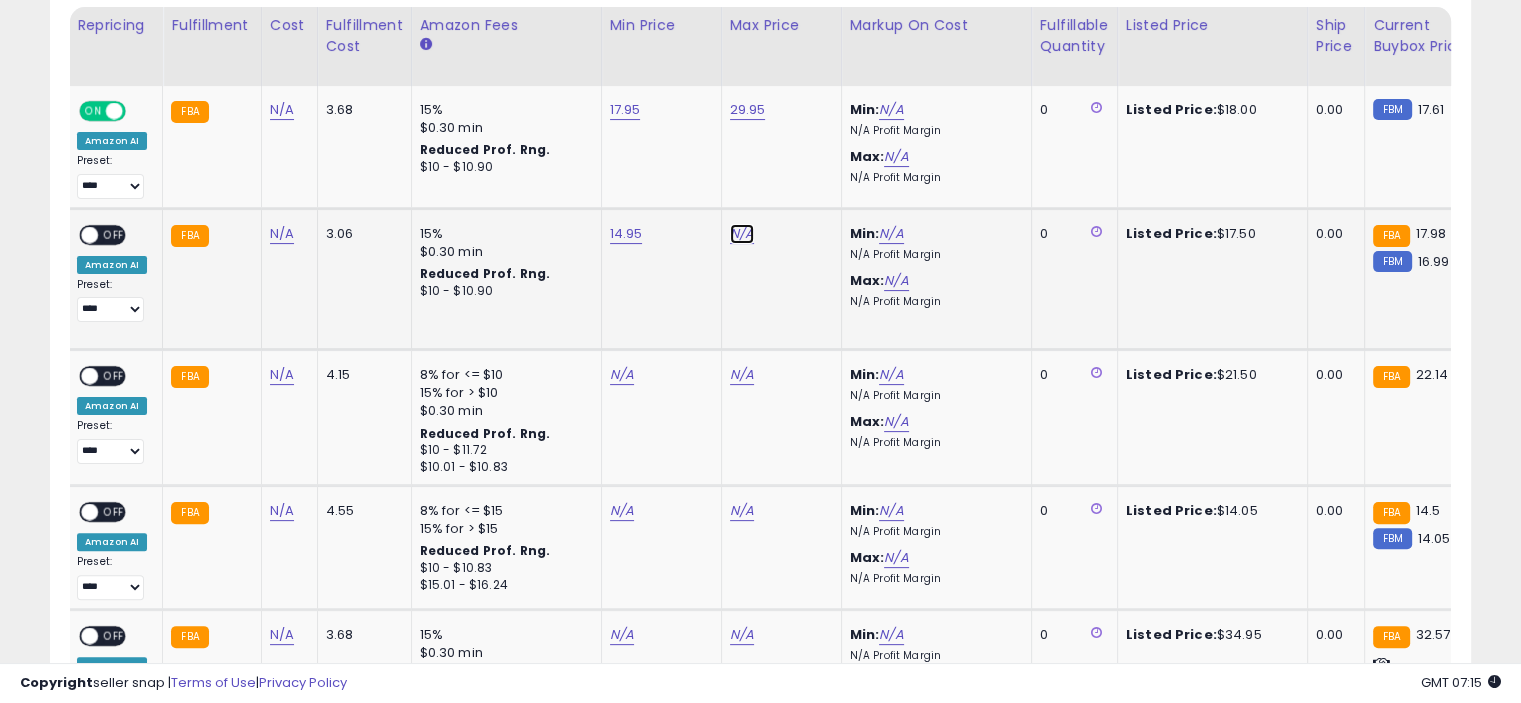 click on "N/A" at bounding box center (742, 234) 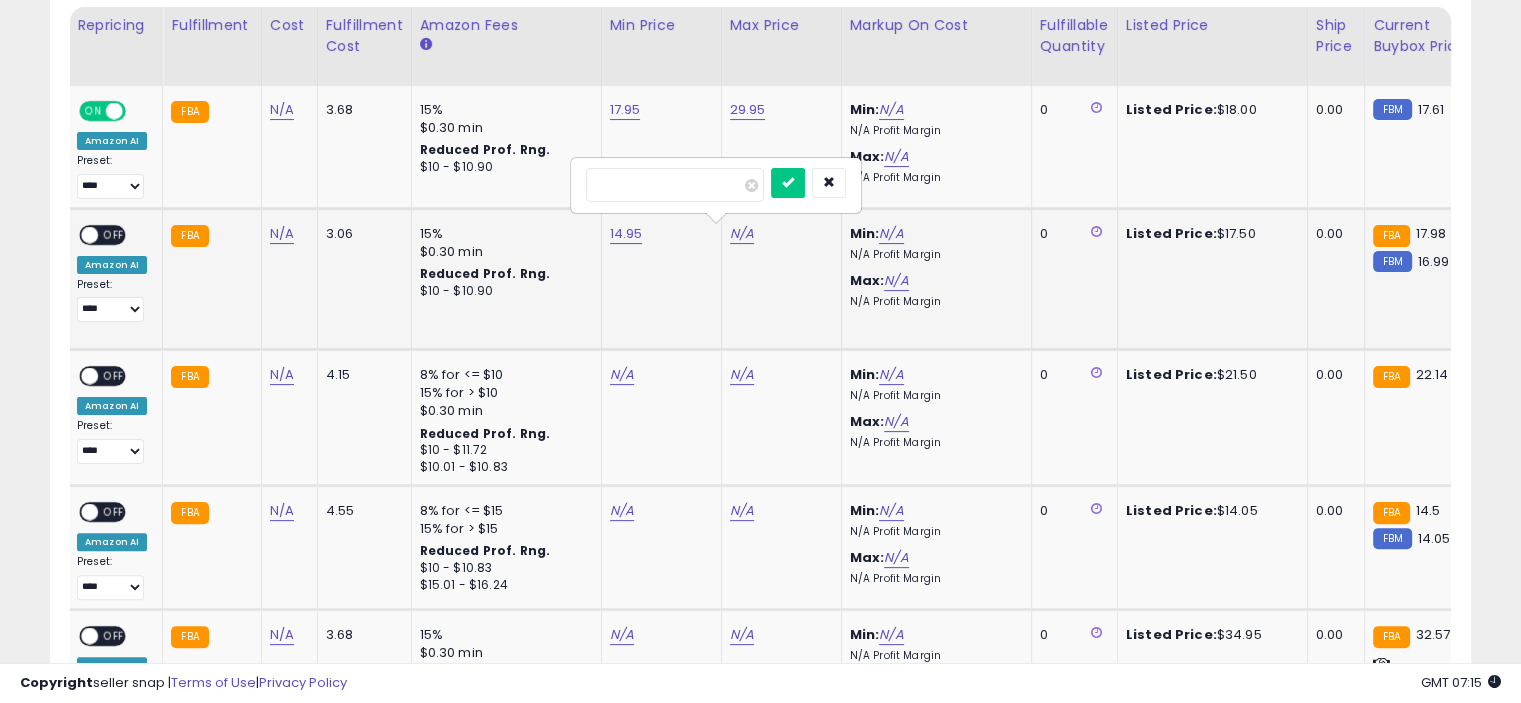 type on "*****" 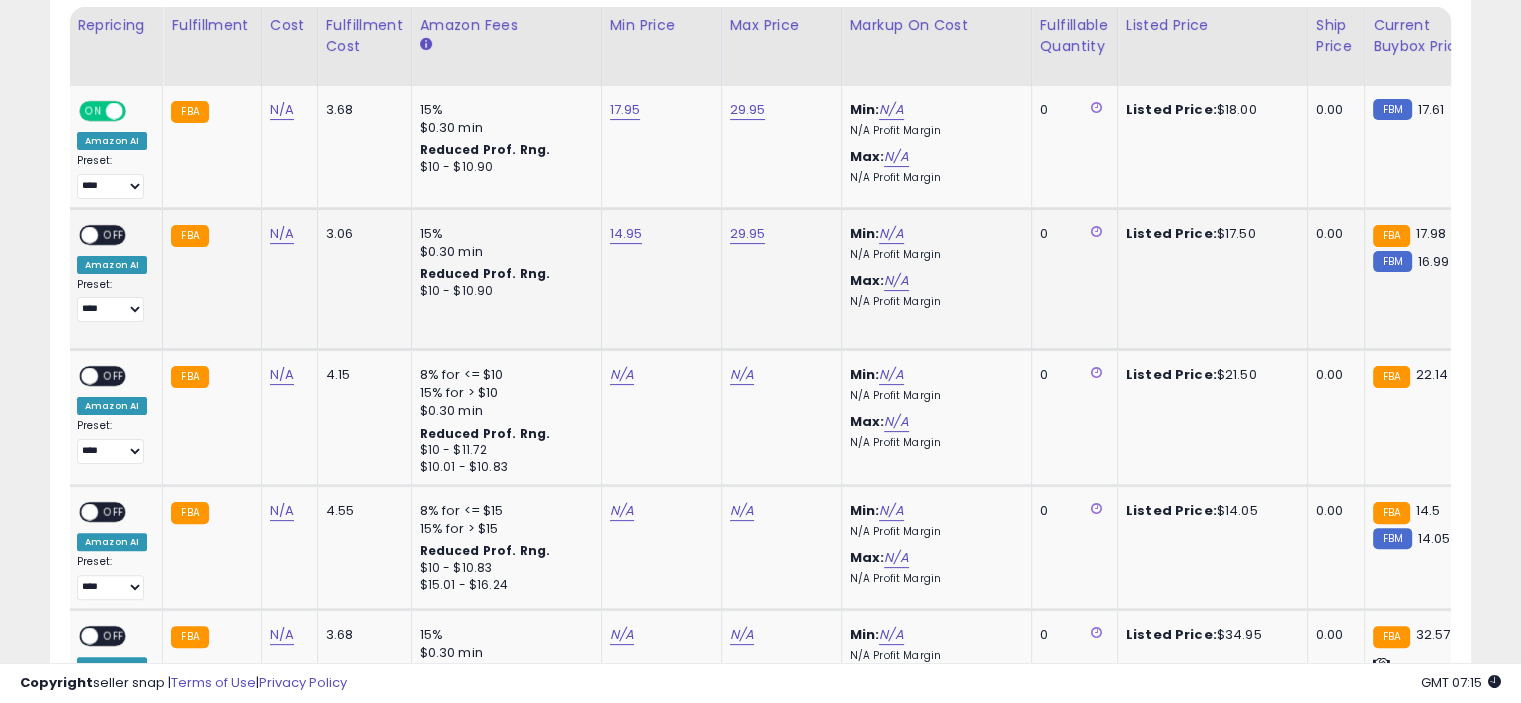 click on "OFF" at bounding box center (114, 234) 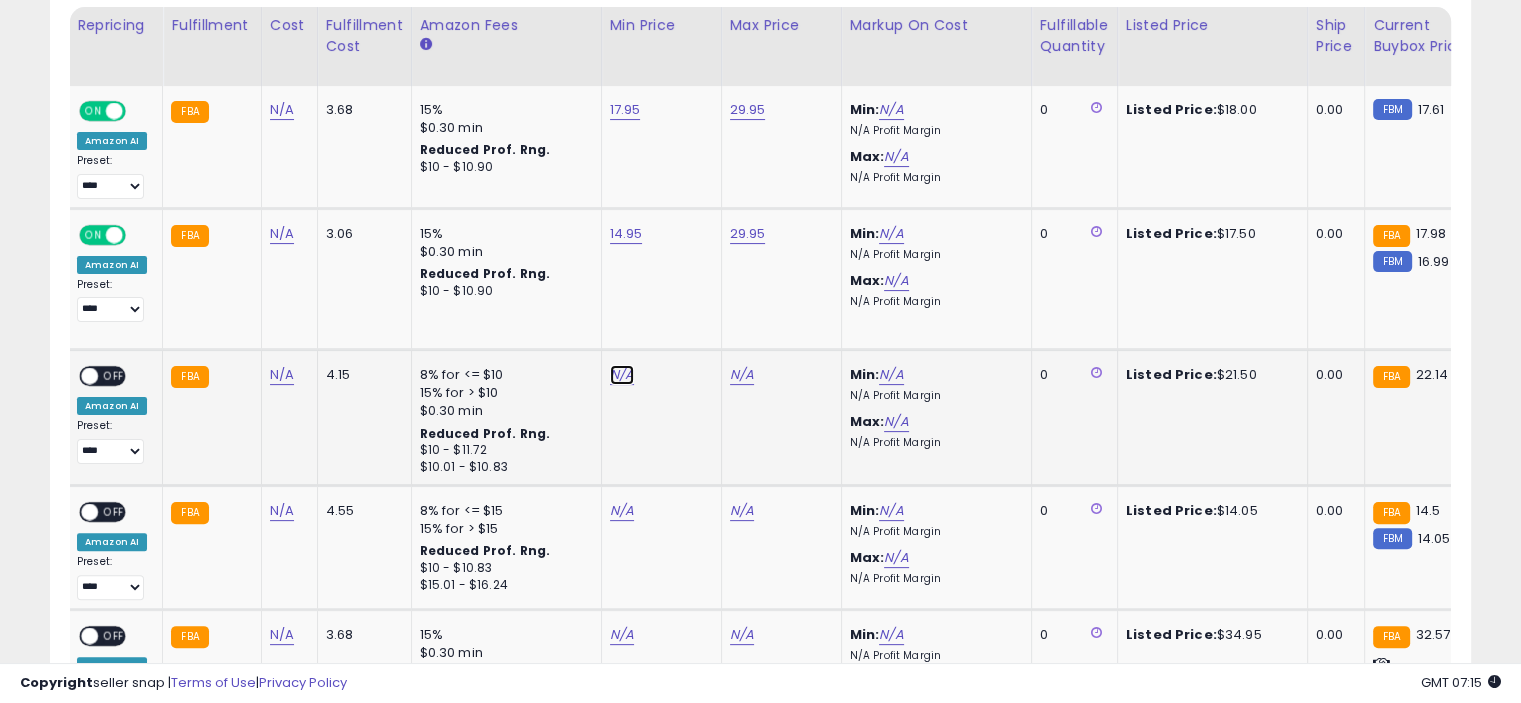 click on "N/A" at bounding box center (622, 375) 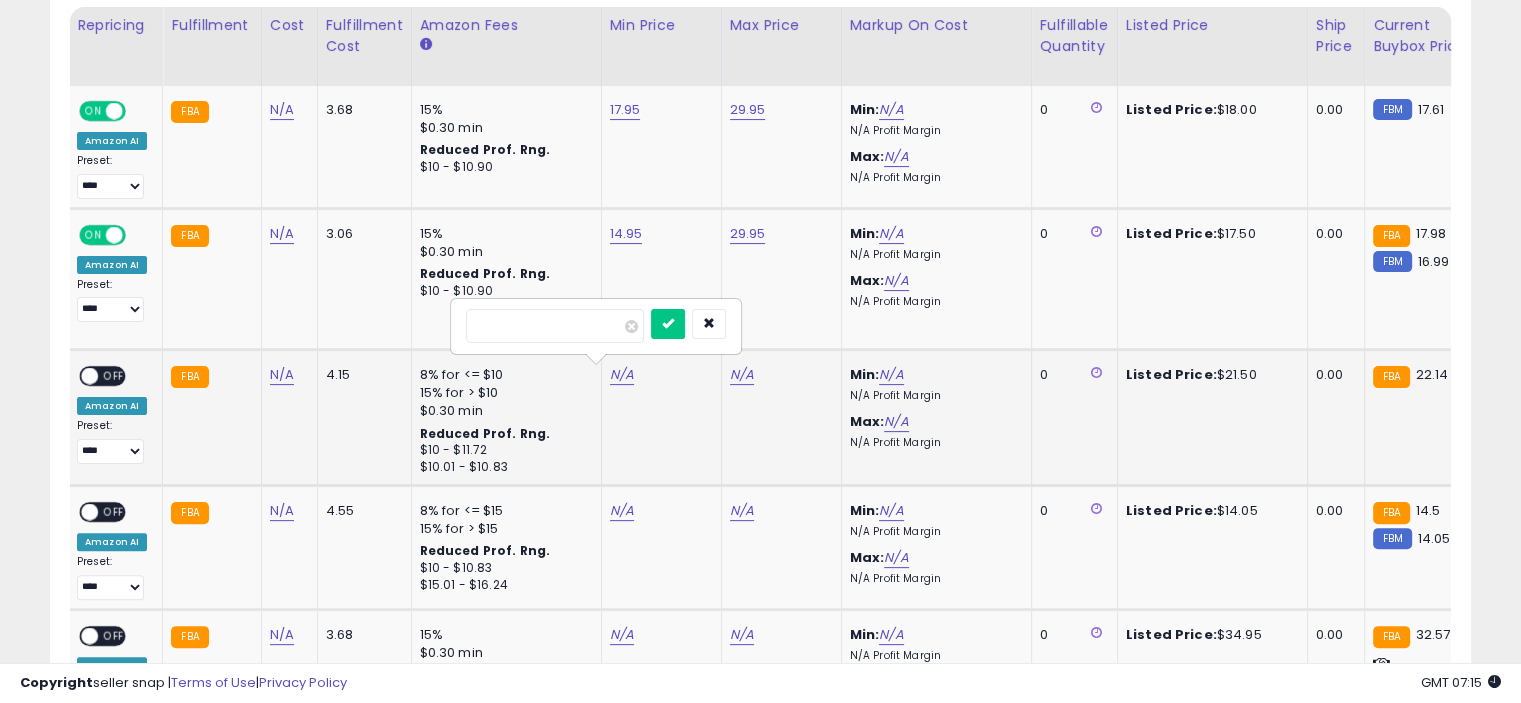 type on "*****" 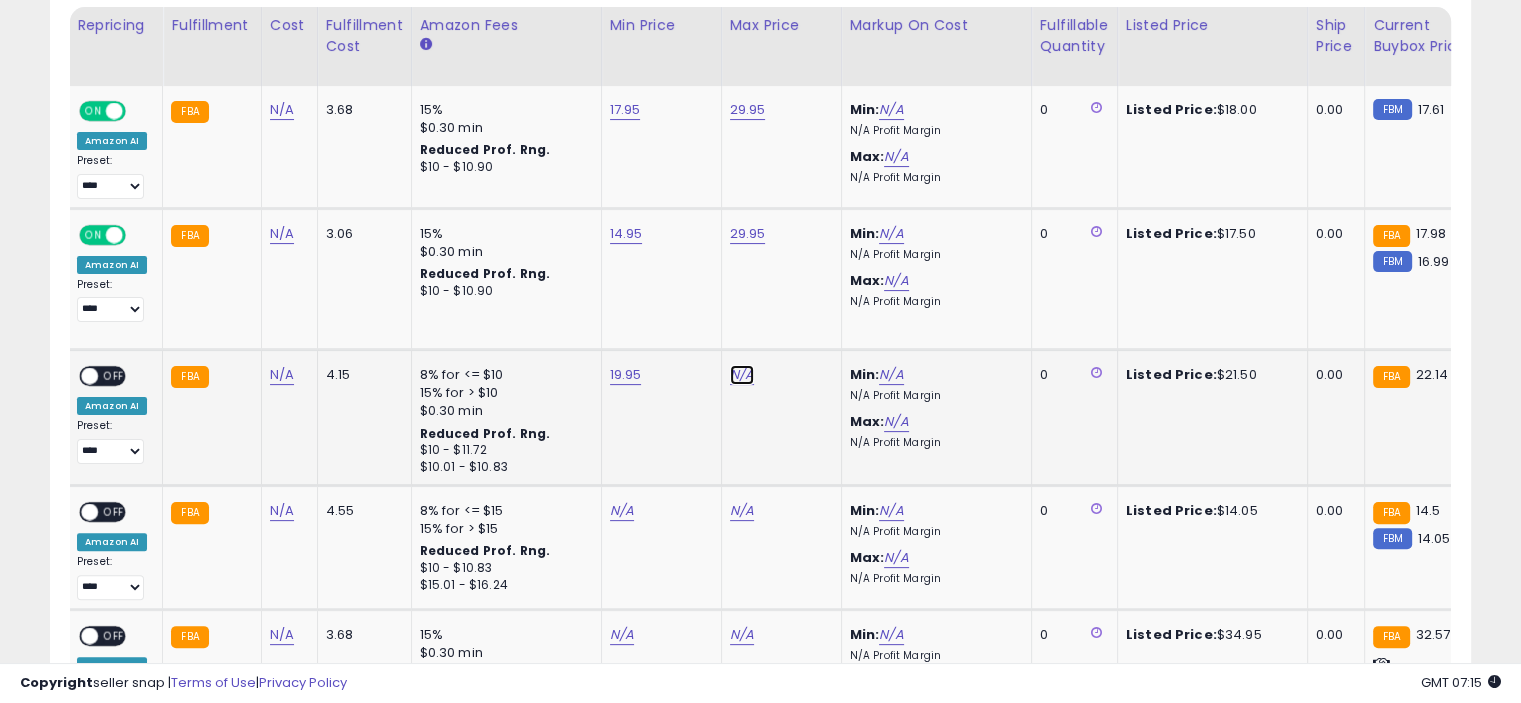 click on "N/A" at bounding box center (742, 375) 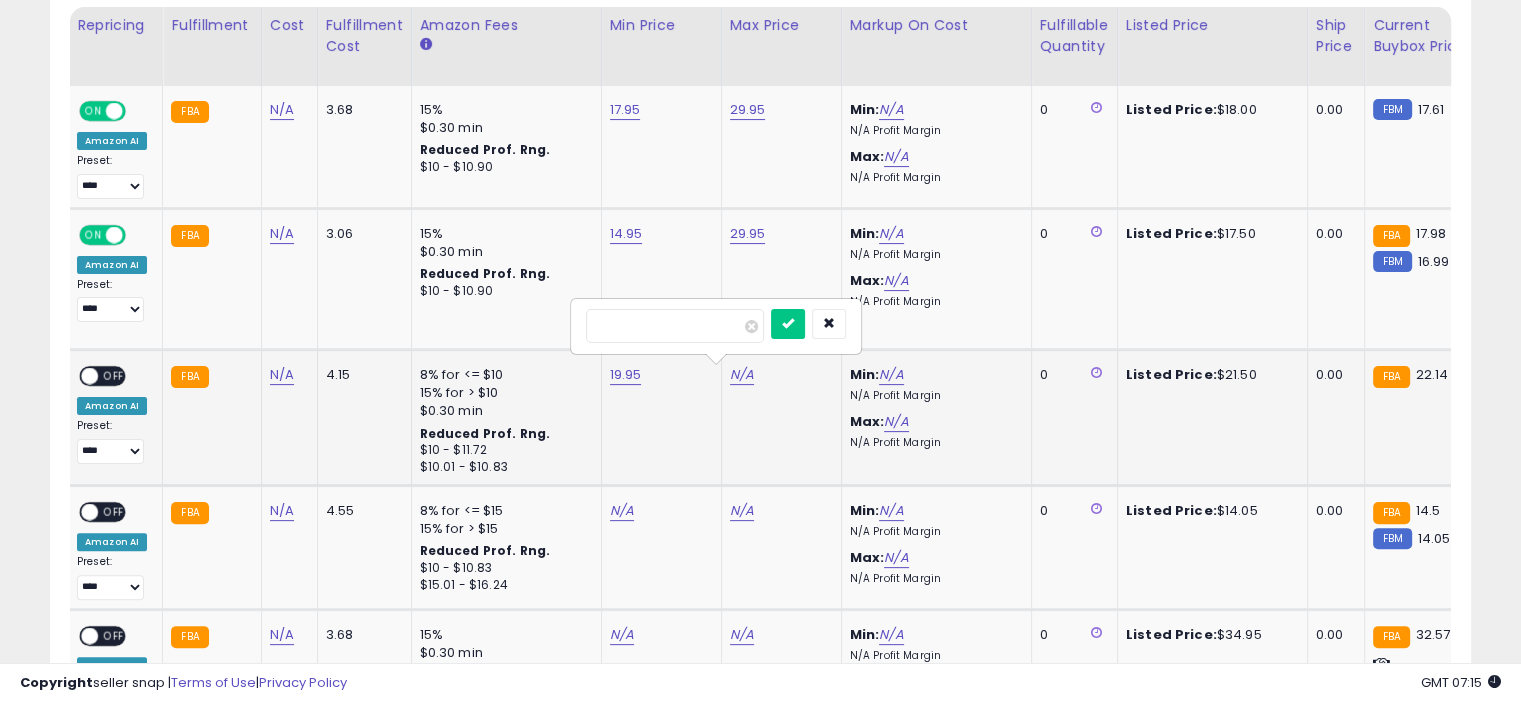 type on "*****" 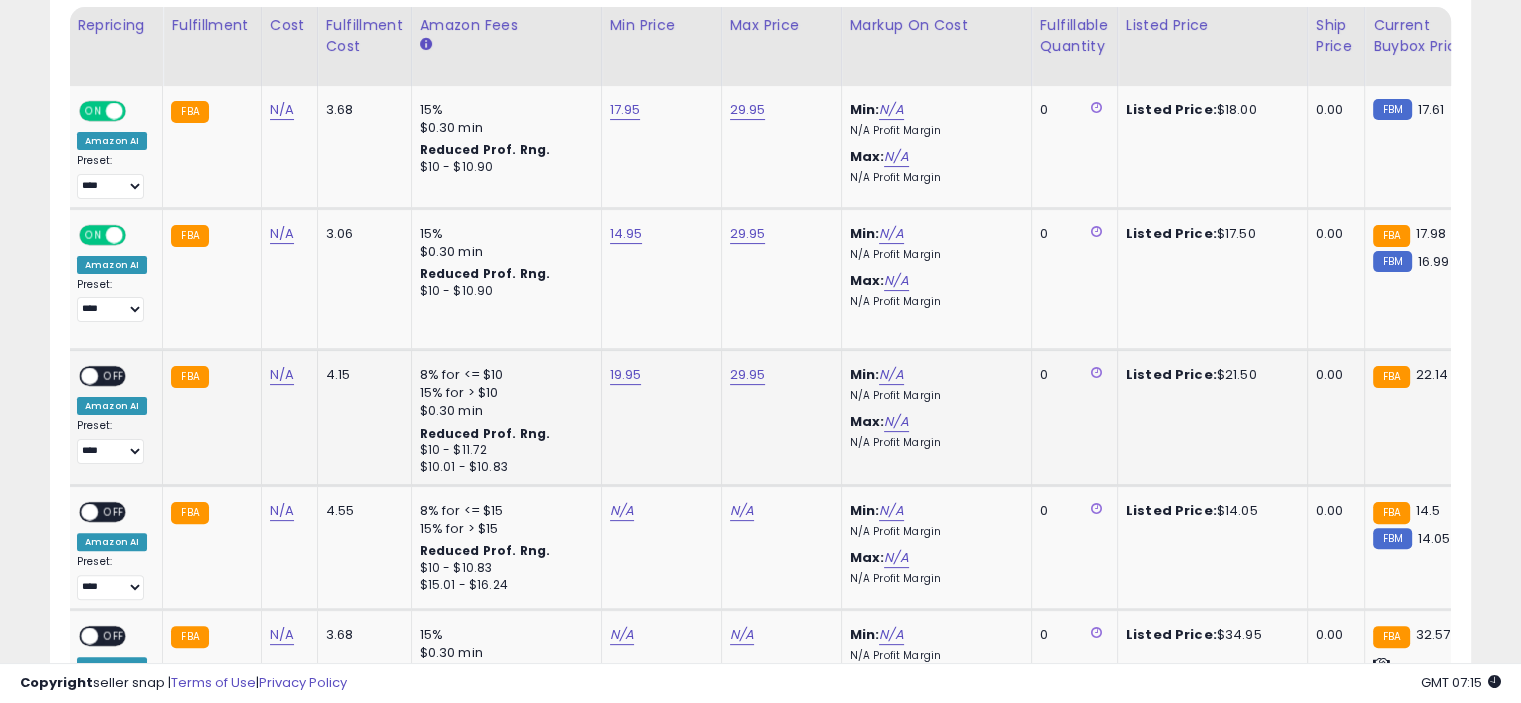click on "OFF" at bounding box center [114, 376] 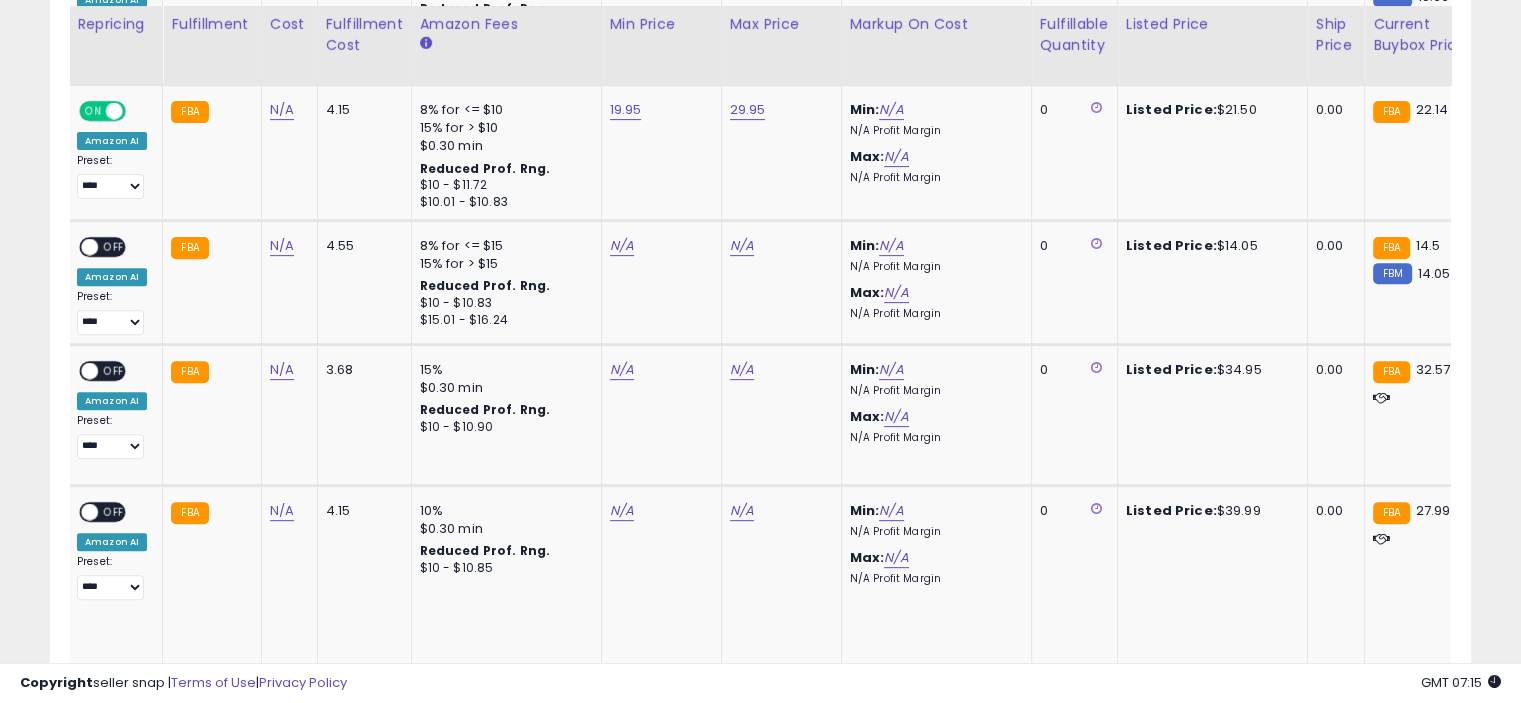 scroll, scrollTop: 728, scrollLeft: 0, axis: vertical 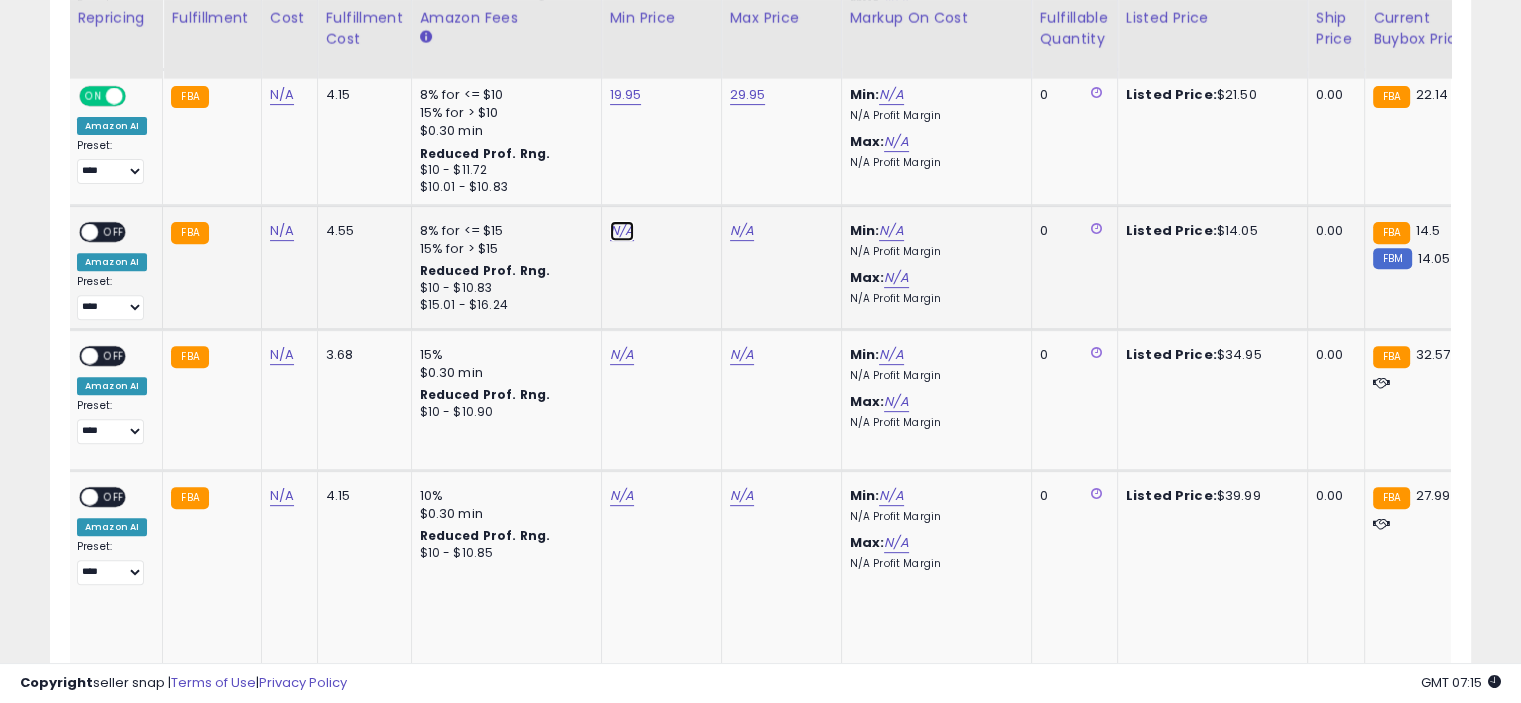 click on "N/A" at bounding box center [622, 231] 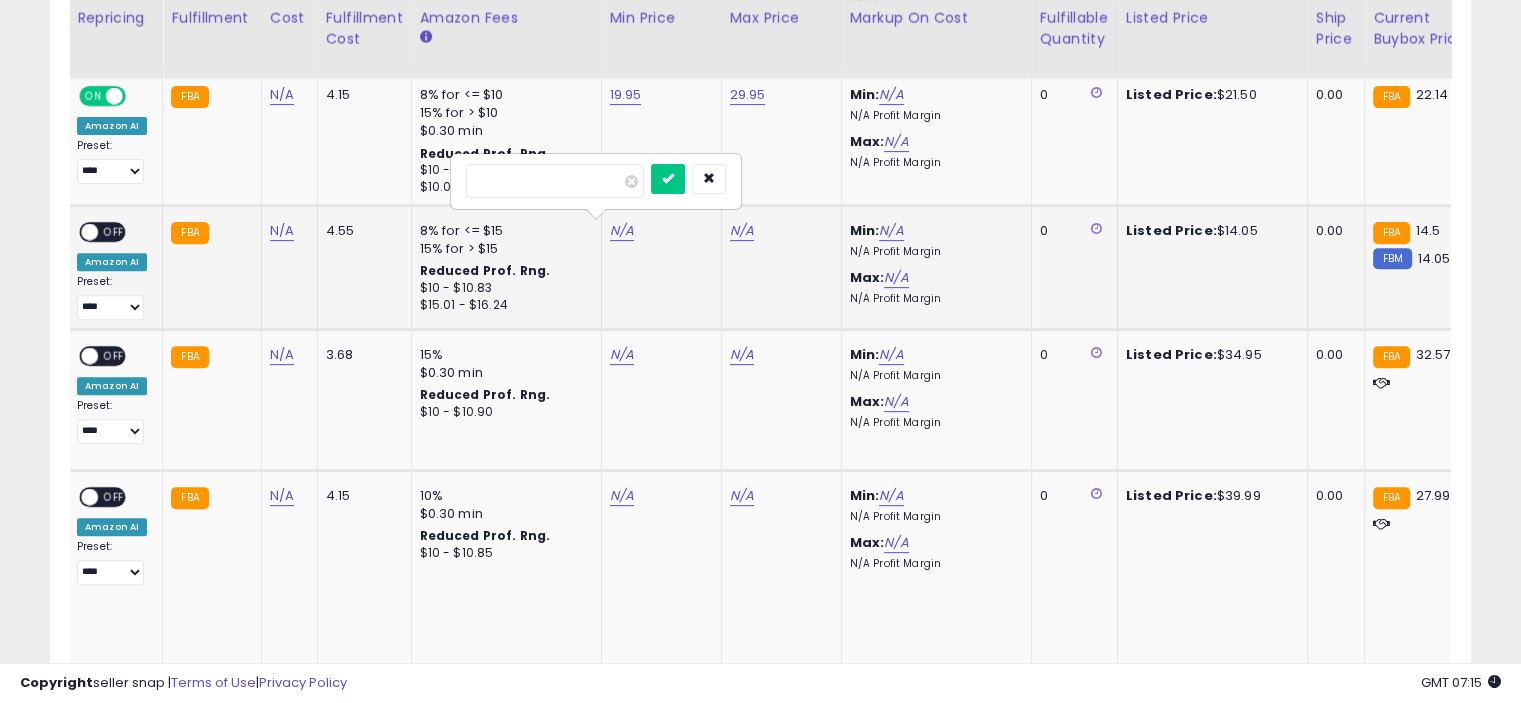 type on "****" 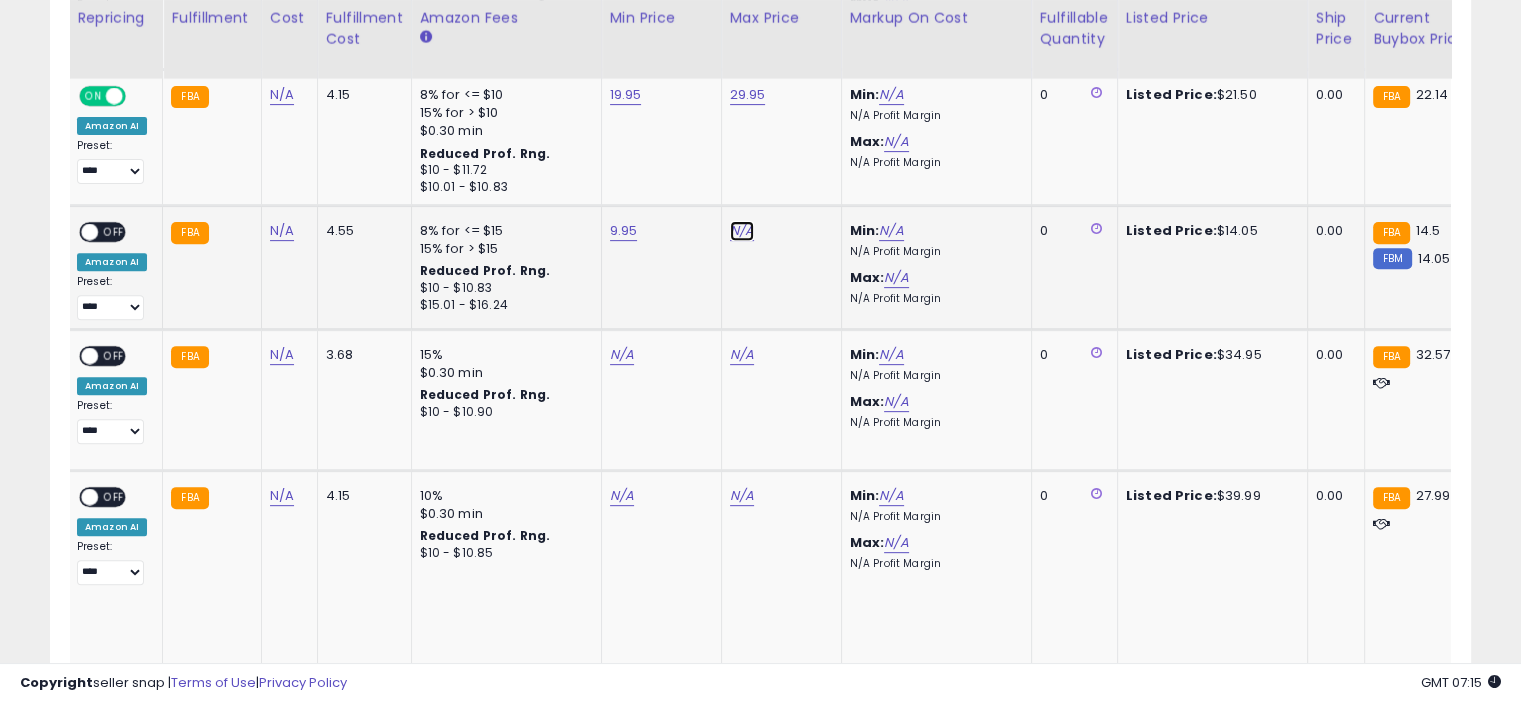 click on "N/A" at bounding box center (742, 231) 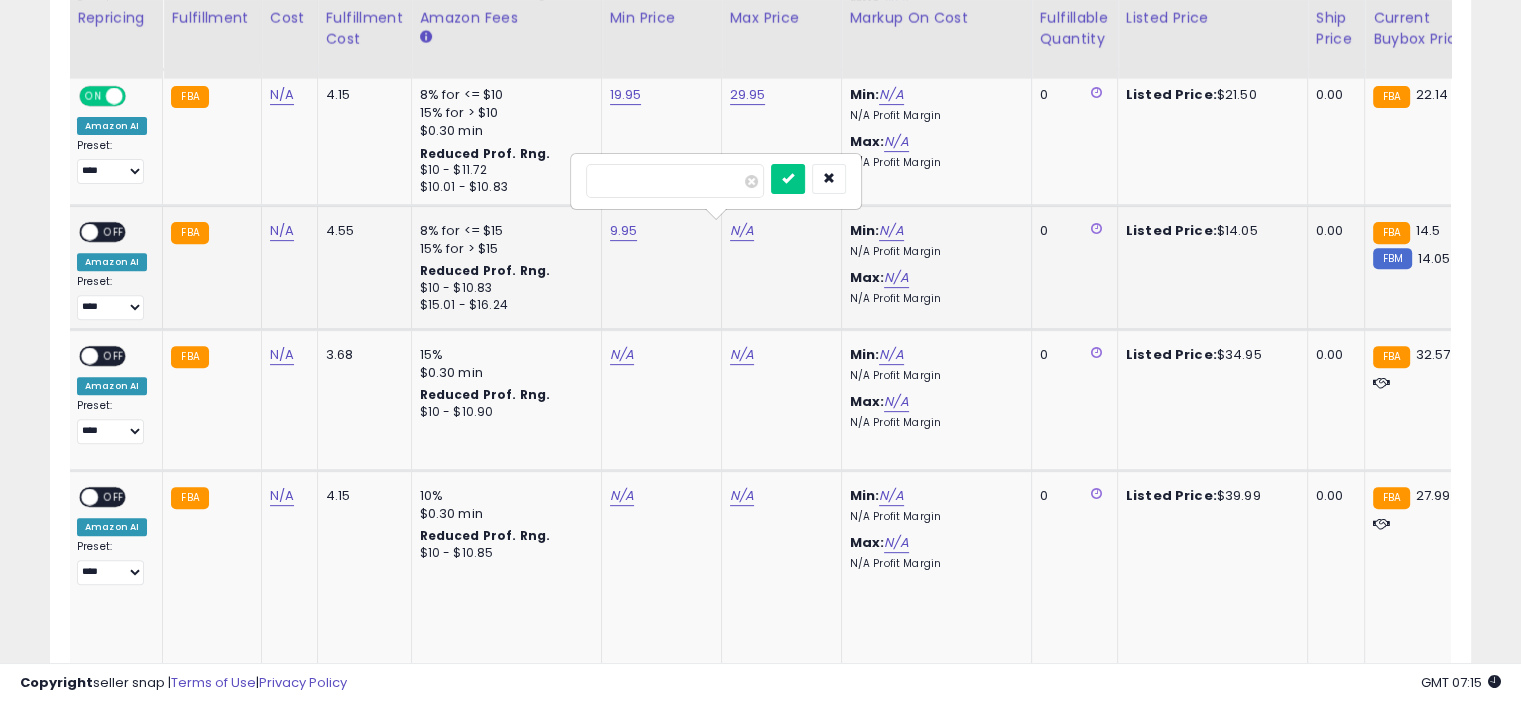 type on "*****" 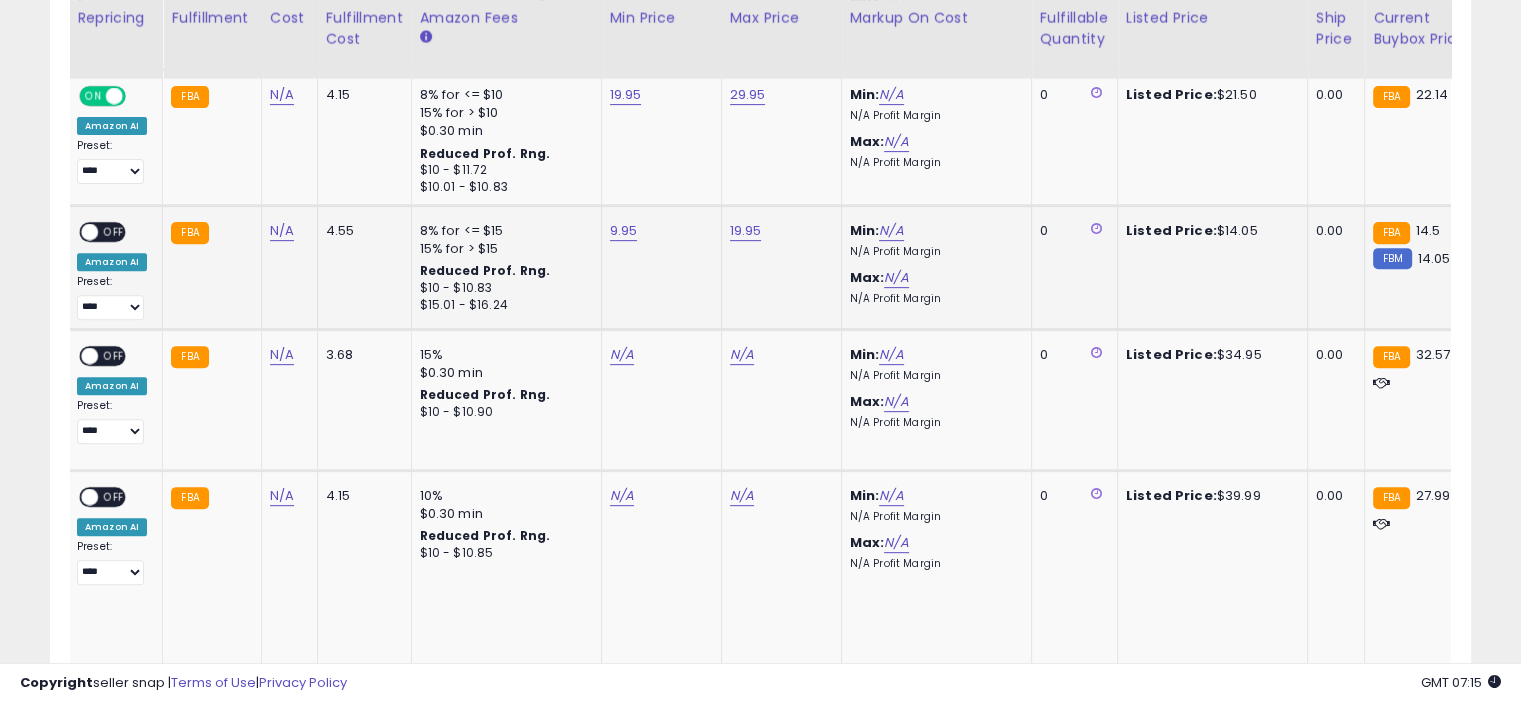 click on "OFF" at bounding box center (114, 232) 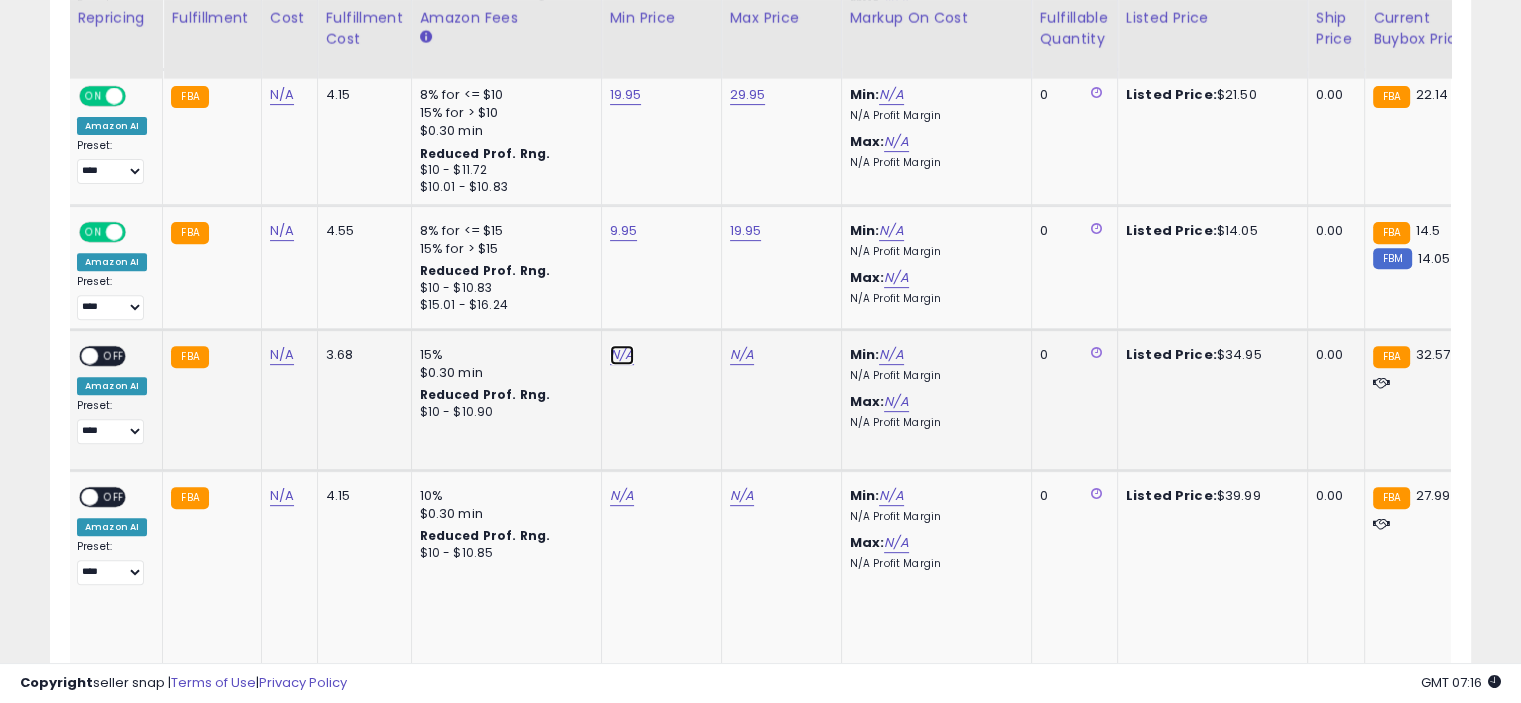 click on "N/A" at bounding box center (622, 355) 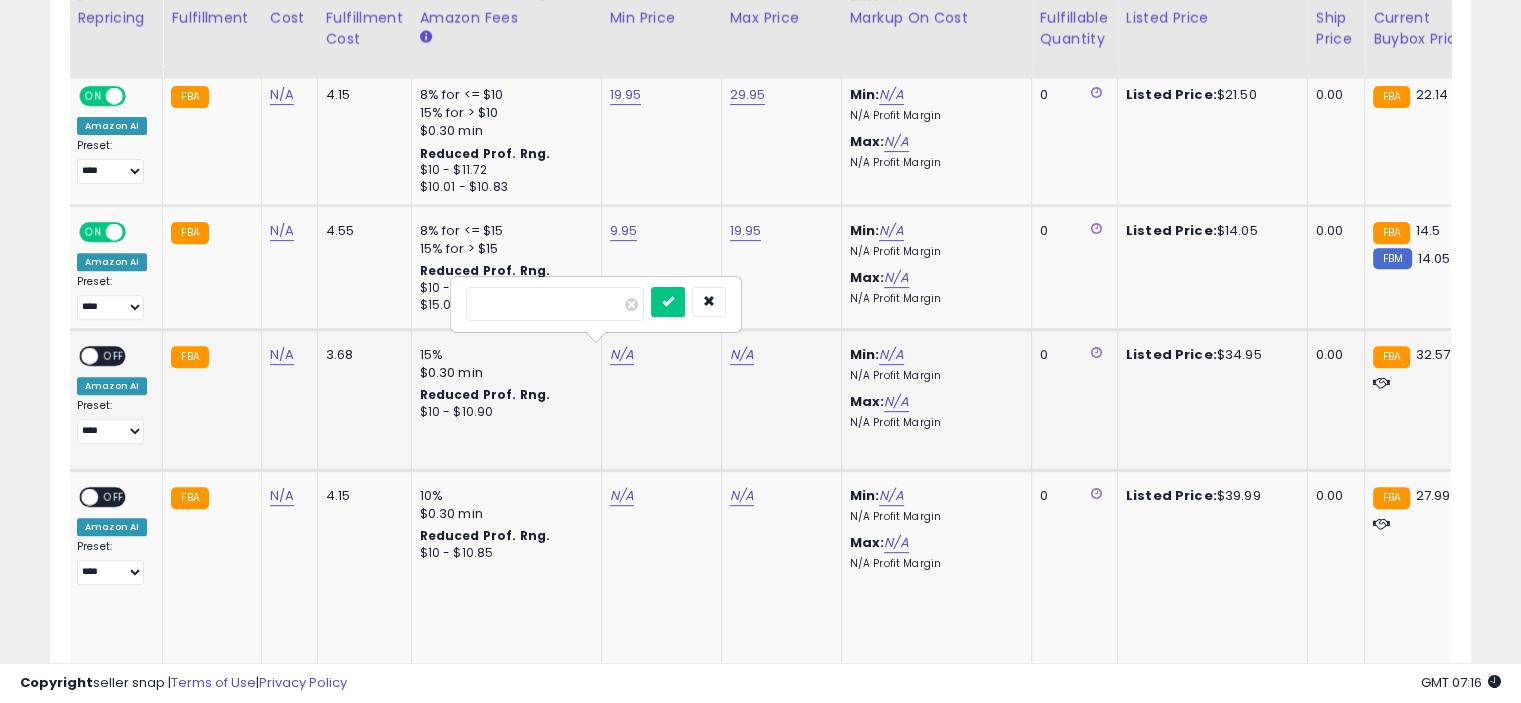 type on "*****" 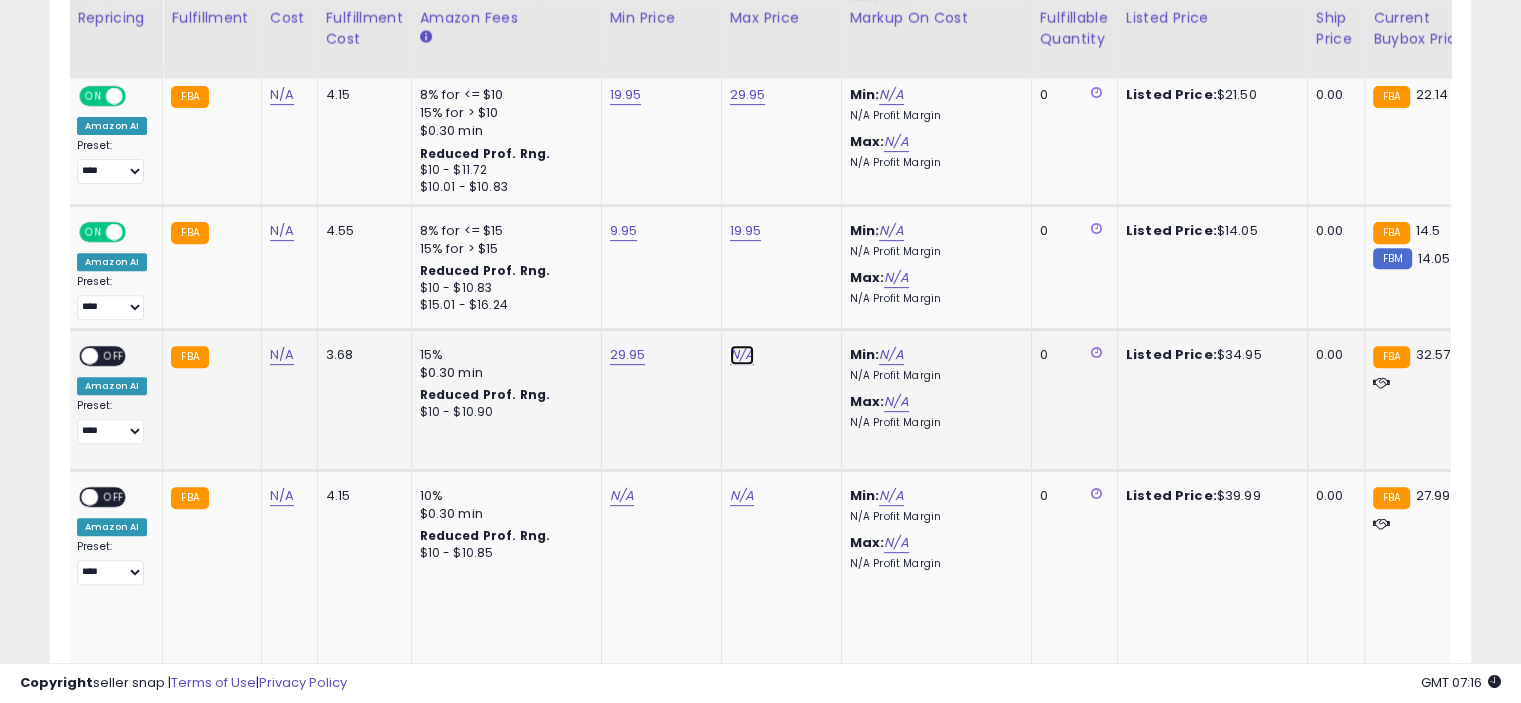click on "N/A" at bounding box center [742, 355] 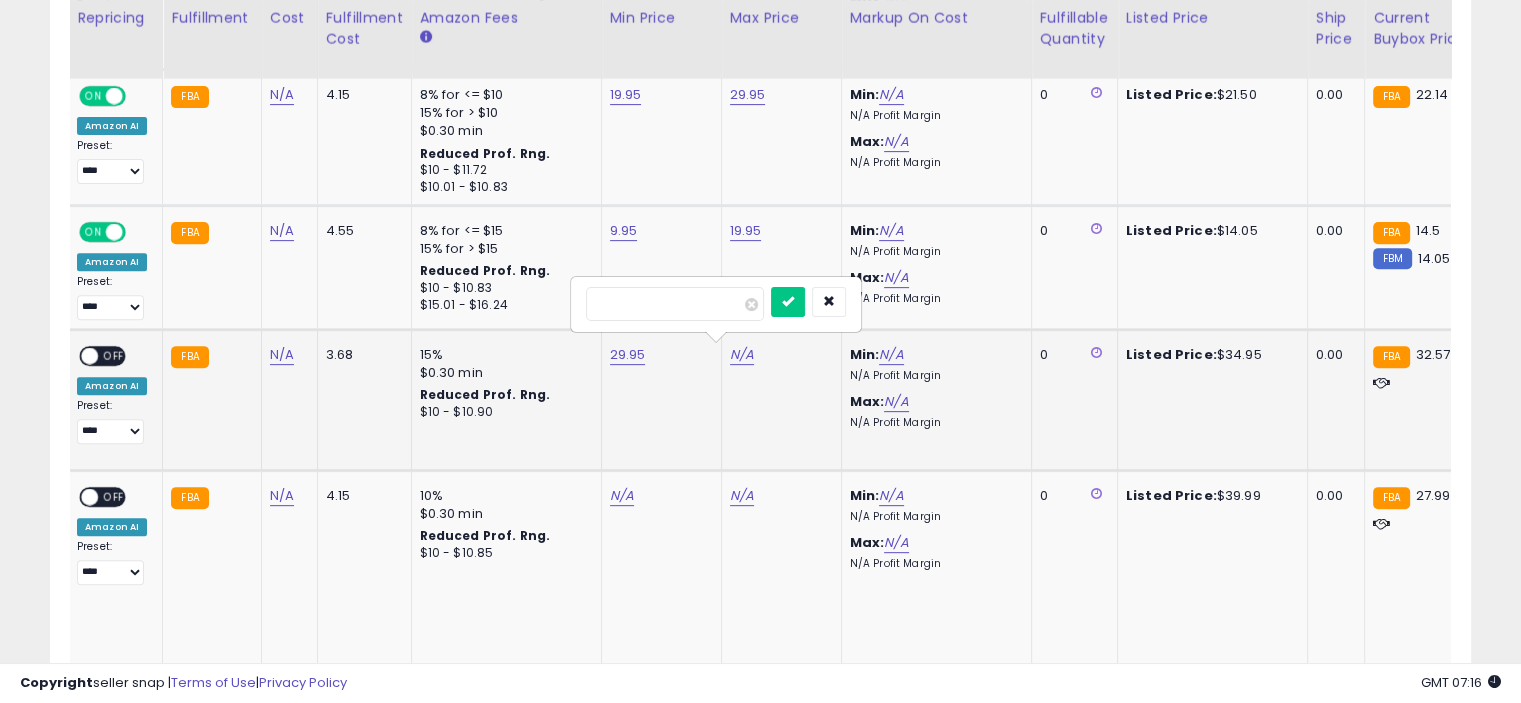 type on "*****" 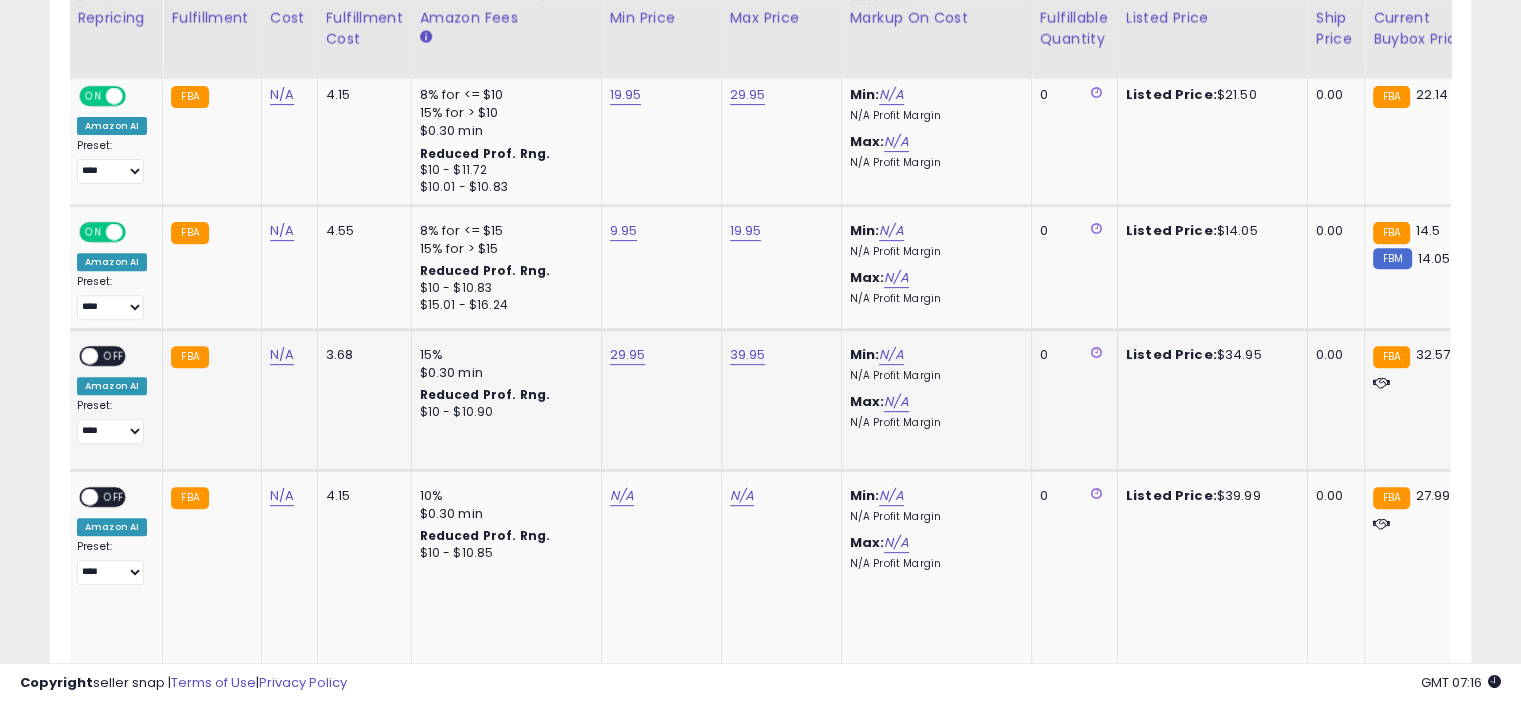 click on "OFF" at bounding box center (114, 355) 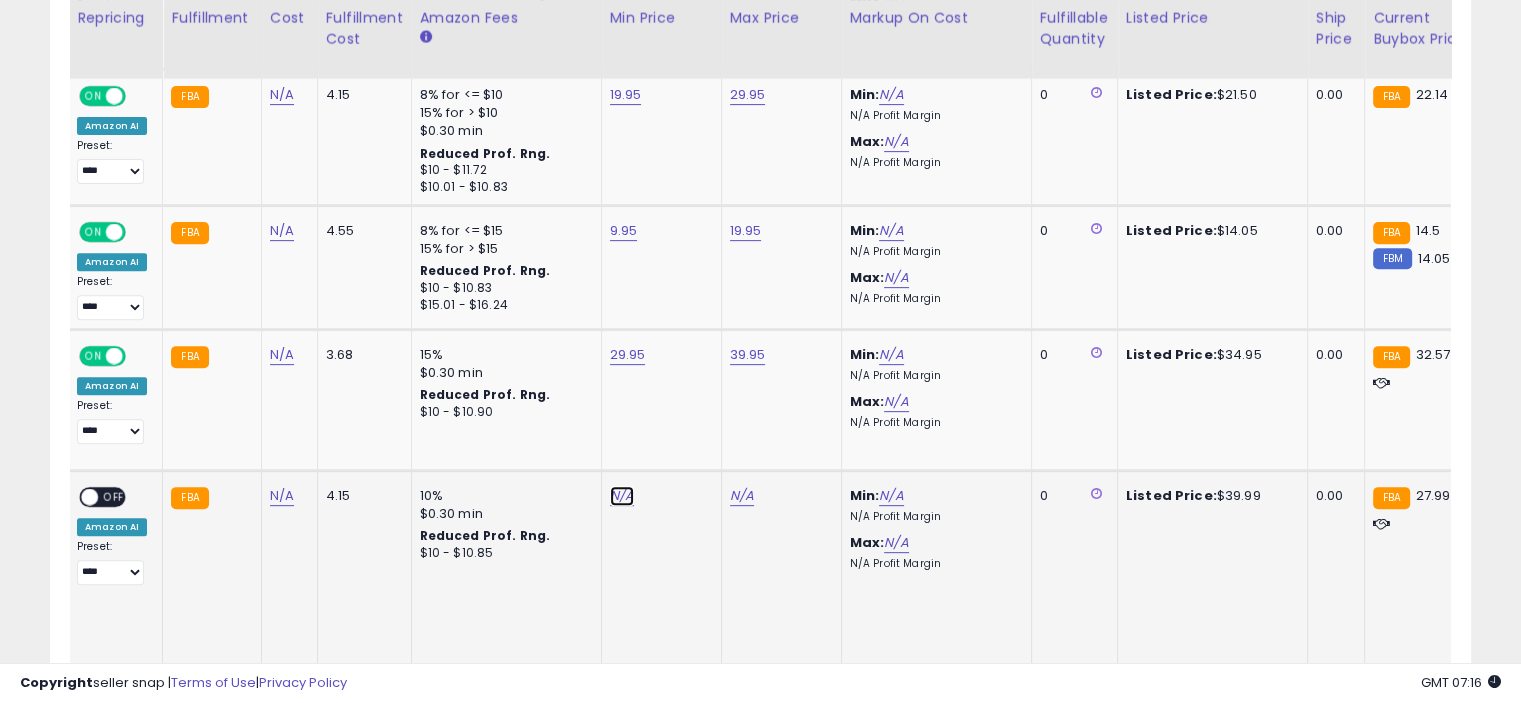 click on "N/A" at bounding box center [622, 496] 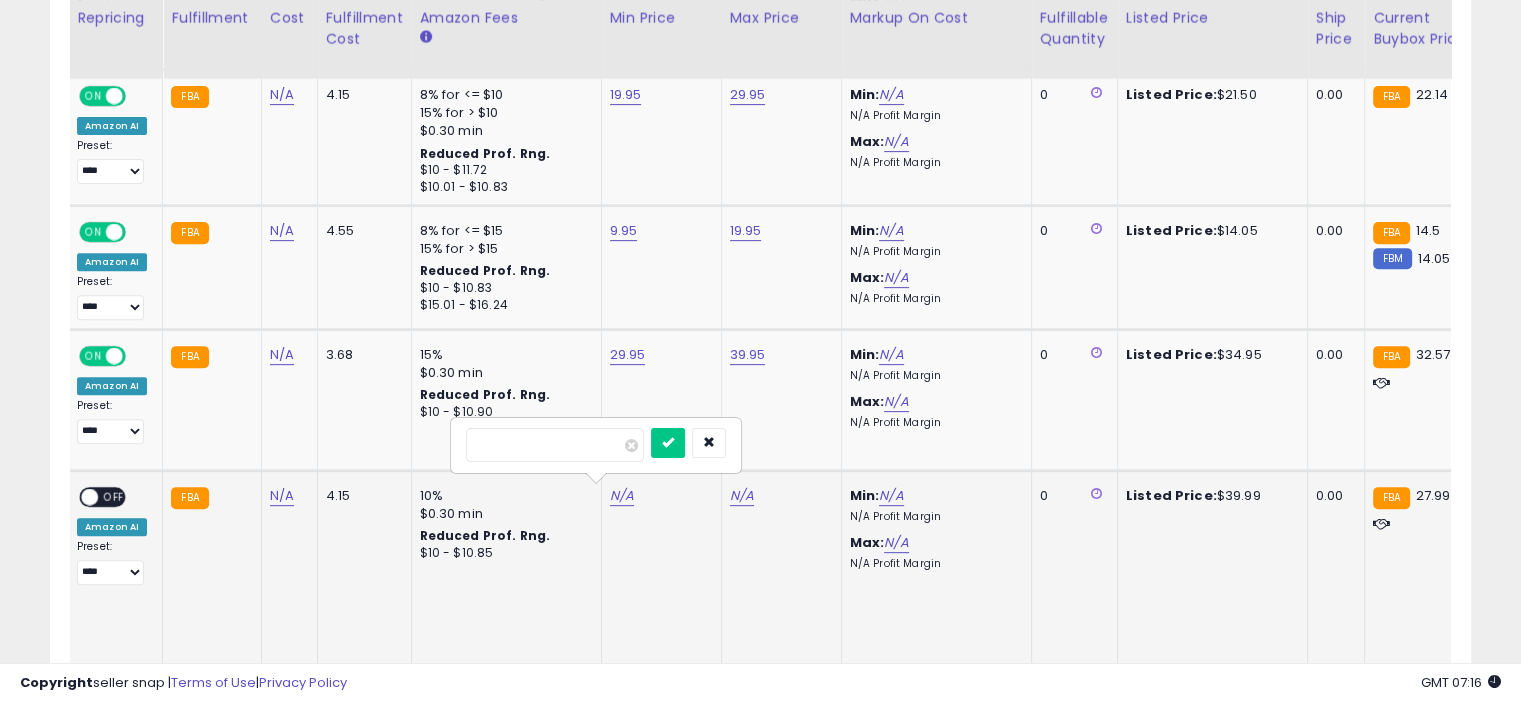 type on "*****" 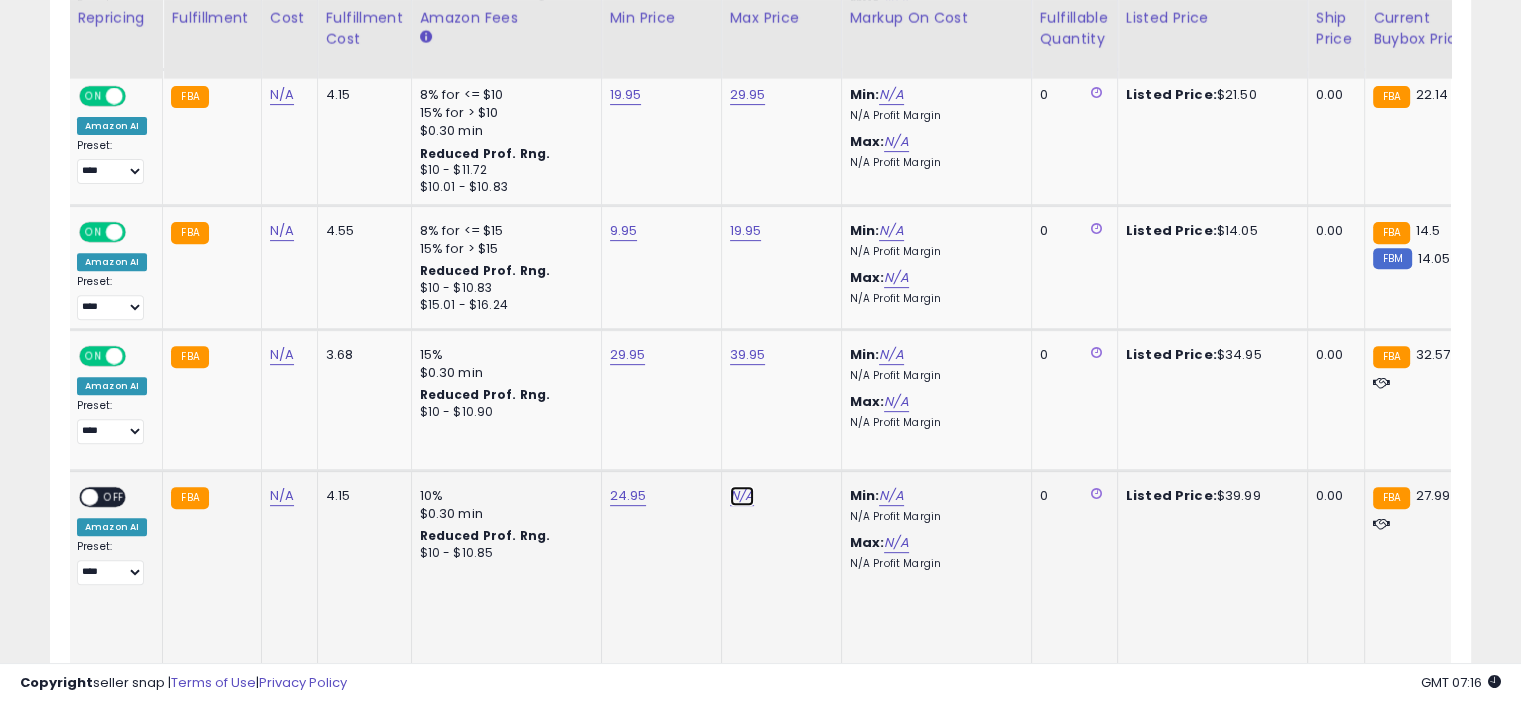 click on "N/A" at bounding box center (742, 496) 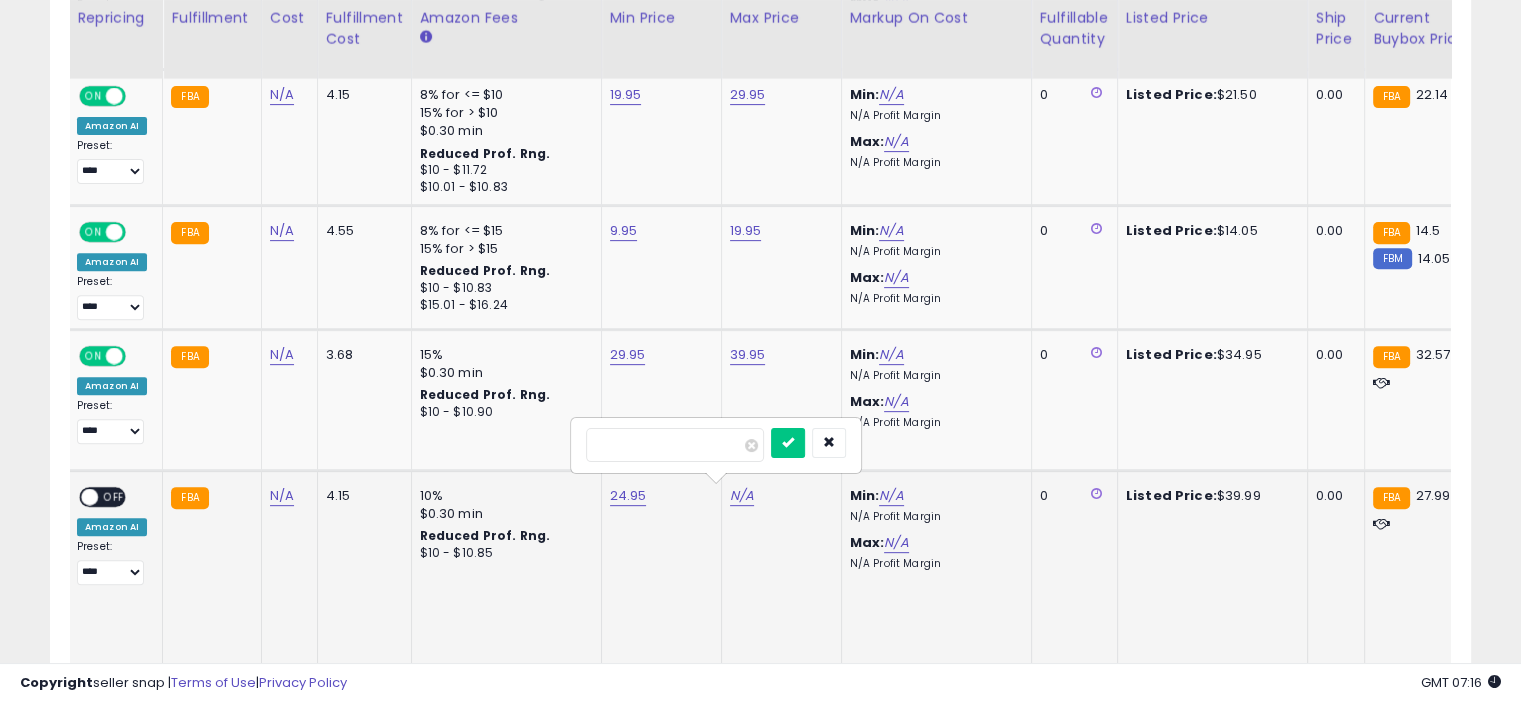 type on "*****" 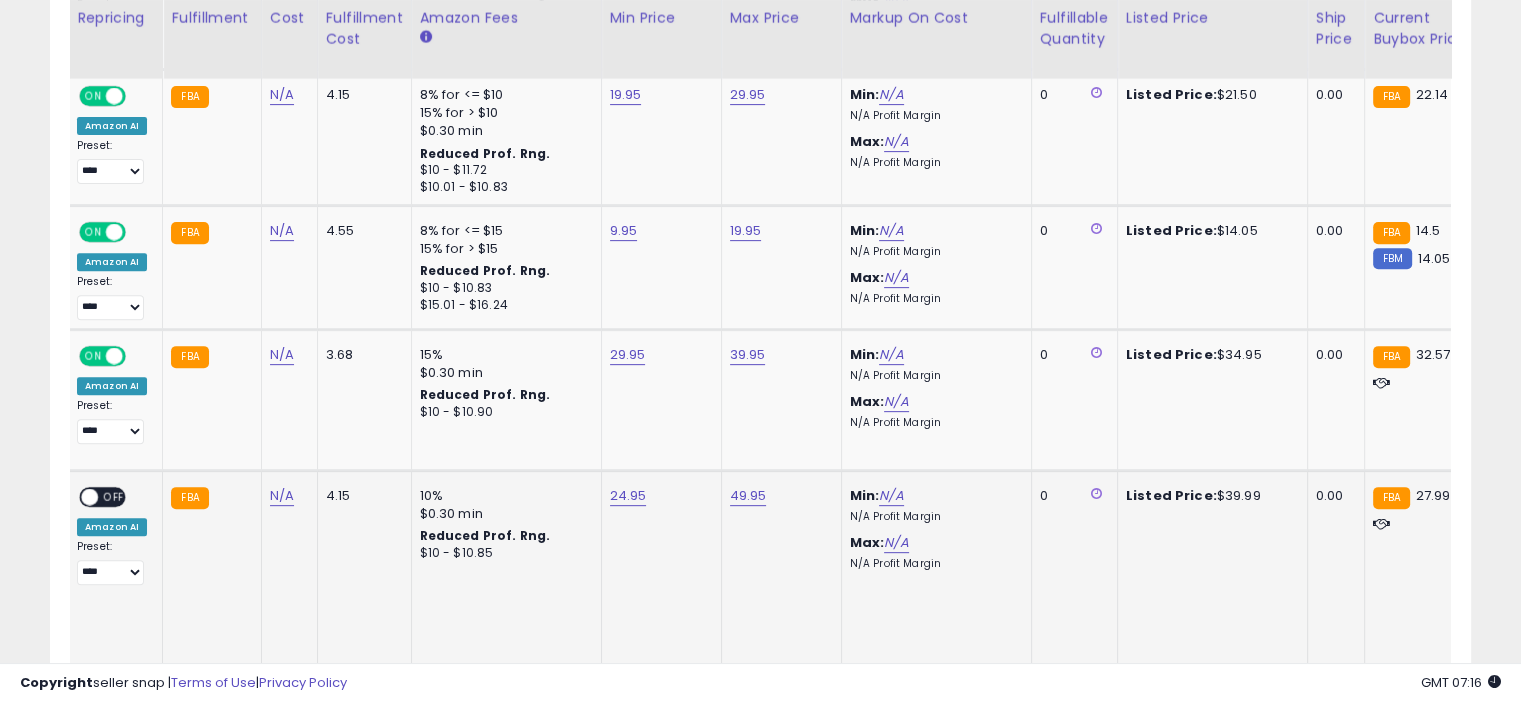 click on "OFF" at bounding box center [114, 497] 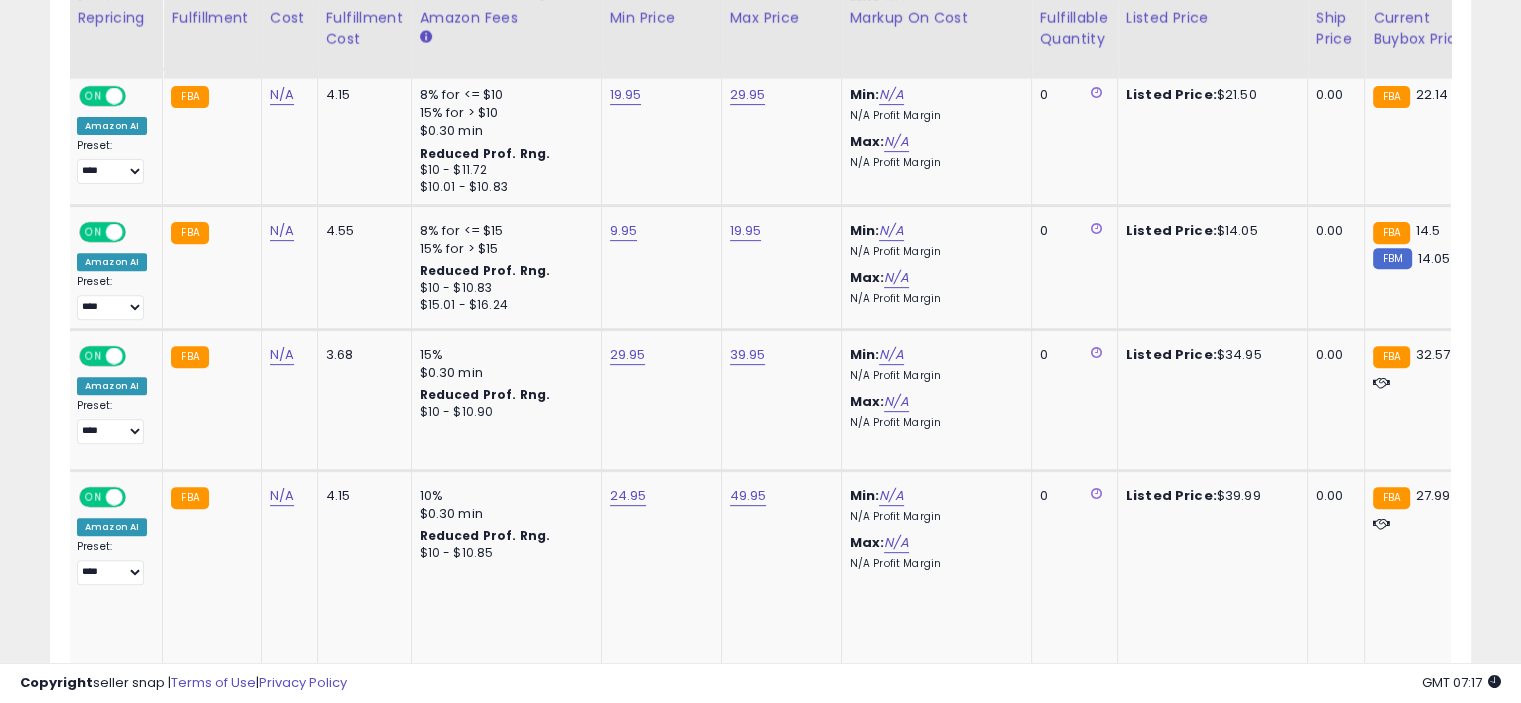 scroll, scrollTop: 112, scrollLeft: 0, axis: vertical 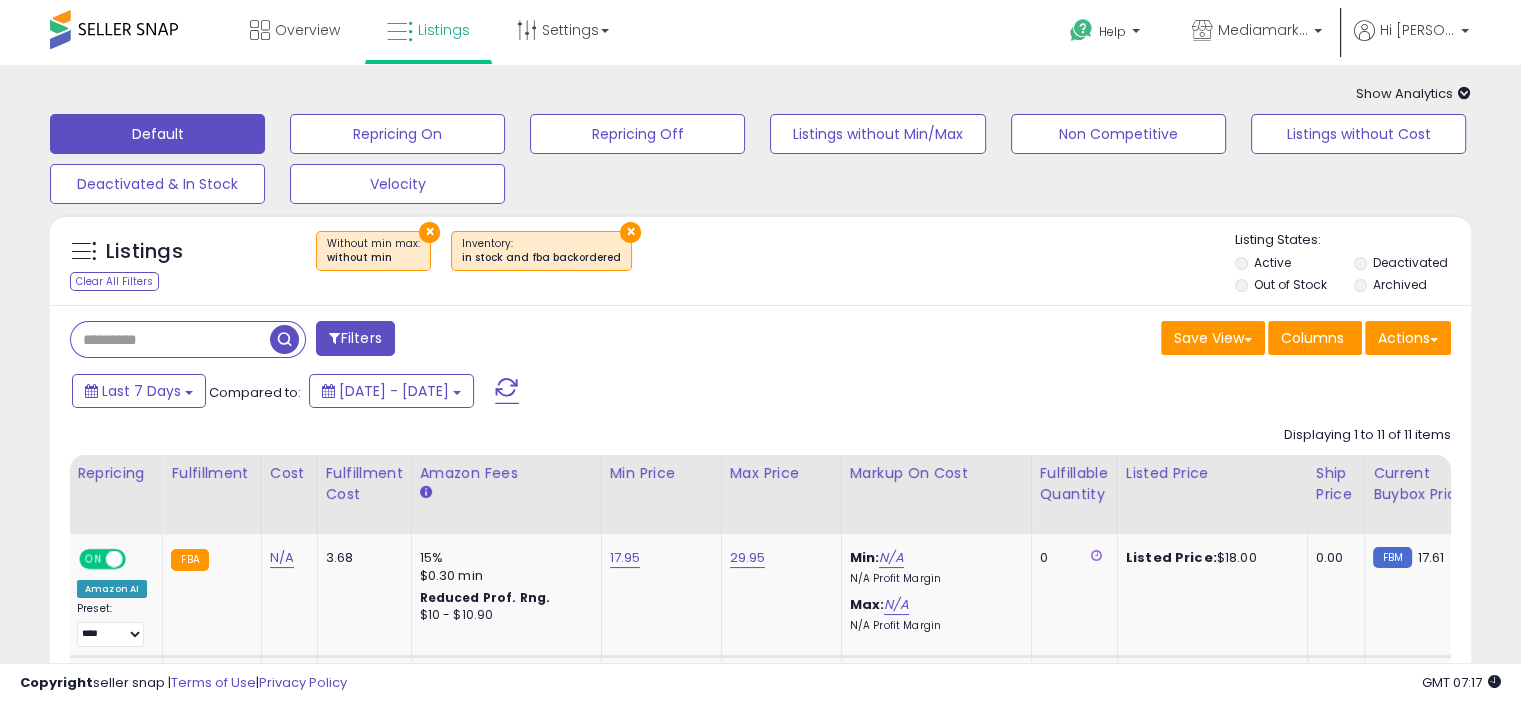 click on "×" at bounding box center [429, 232] 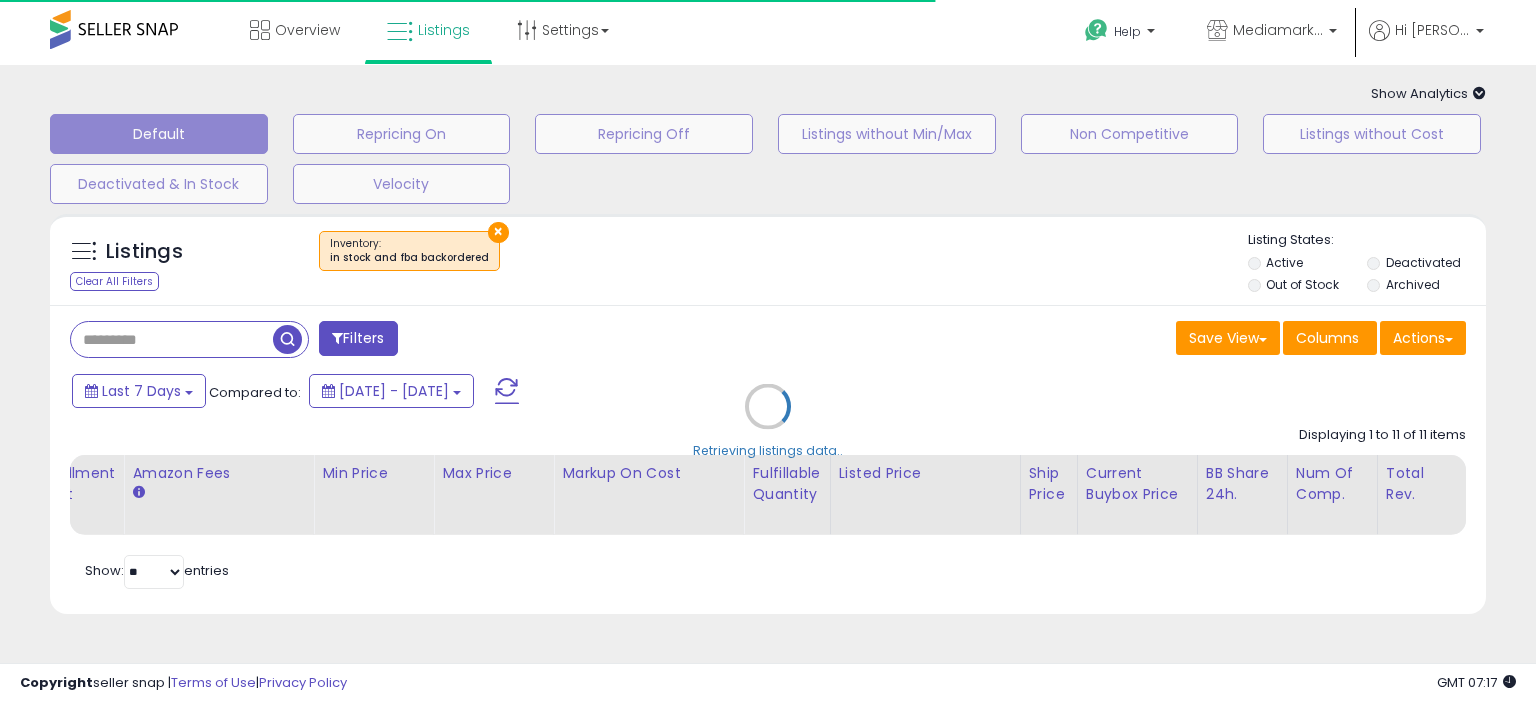 click on "Retrieving listings data.." at bounding box center [768, 421] 